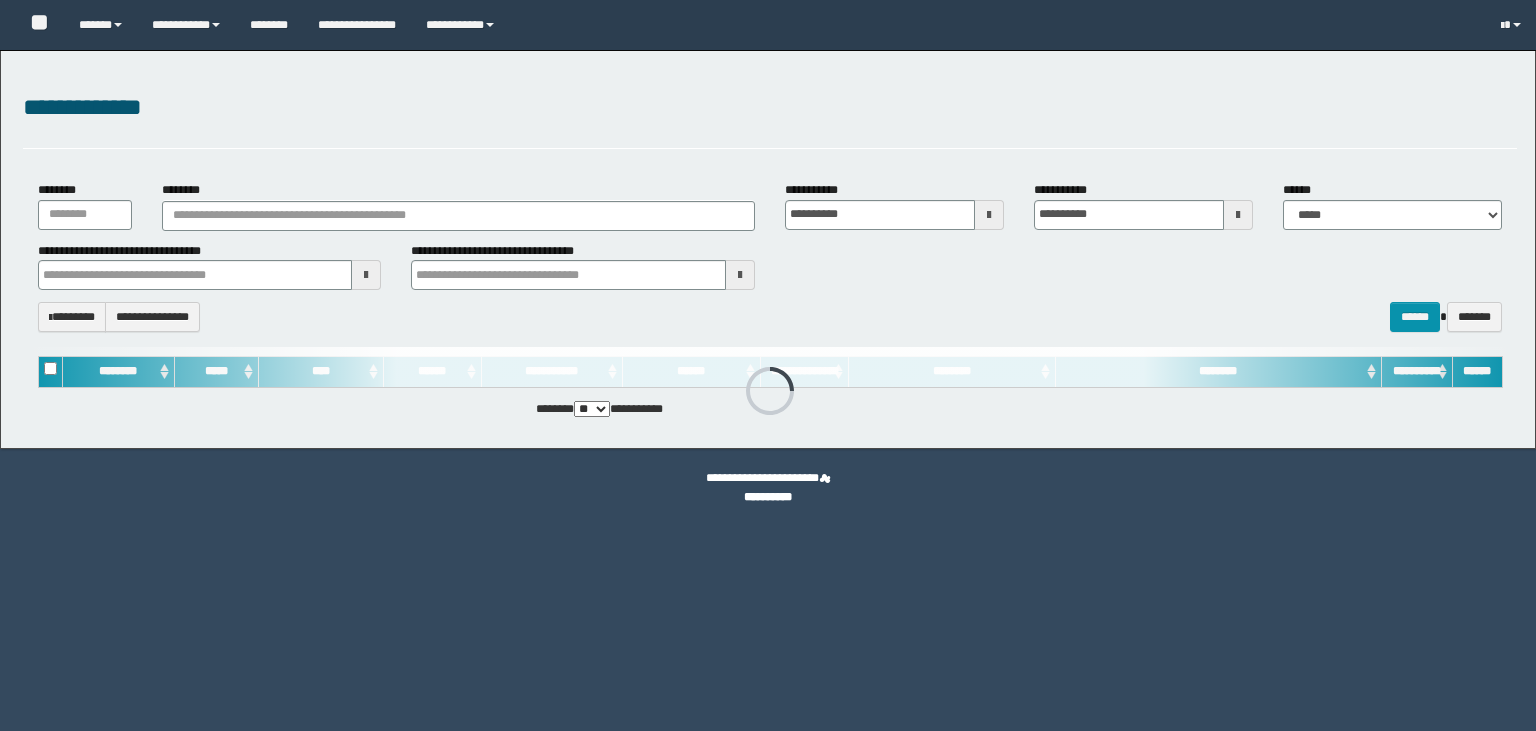 scroll, scrollTop: 0, scrollLeft: 0, axis: both 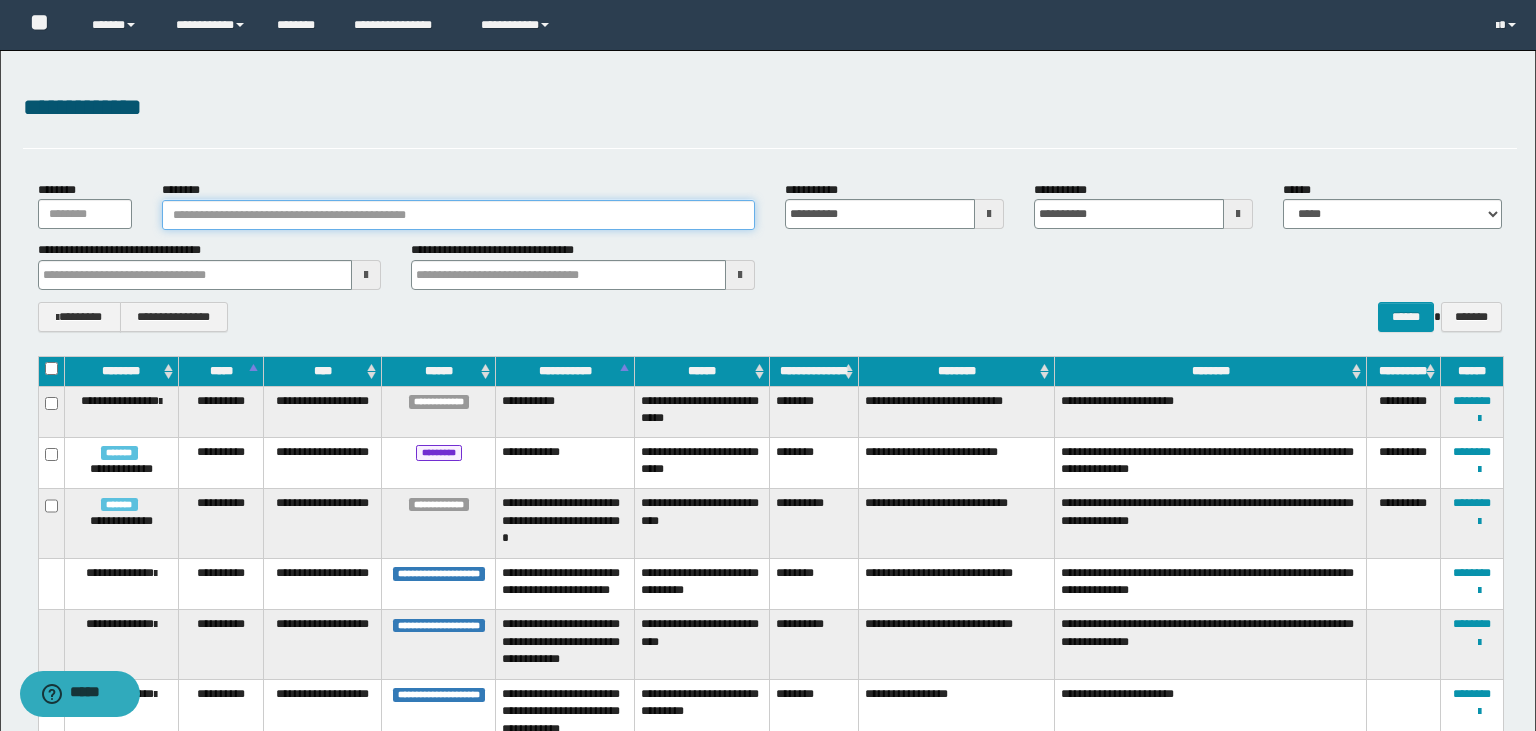 click on "********" at bounding box center [458, 215] 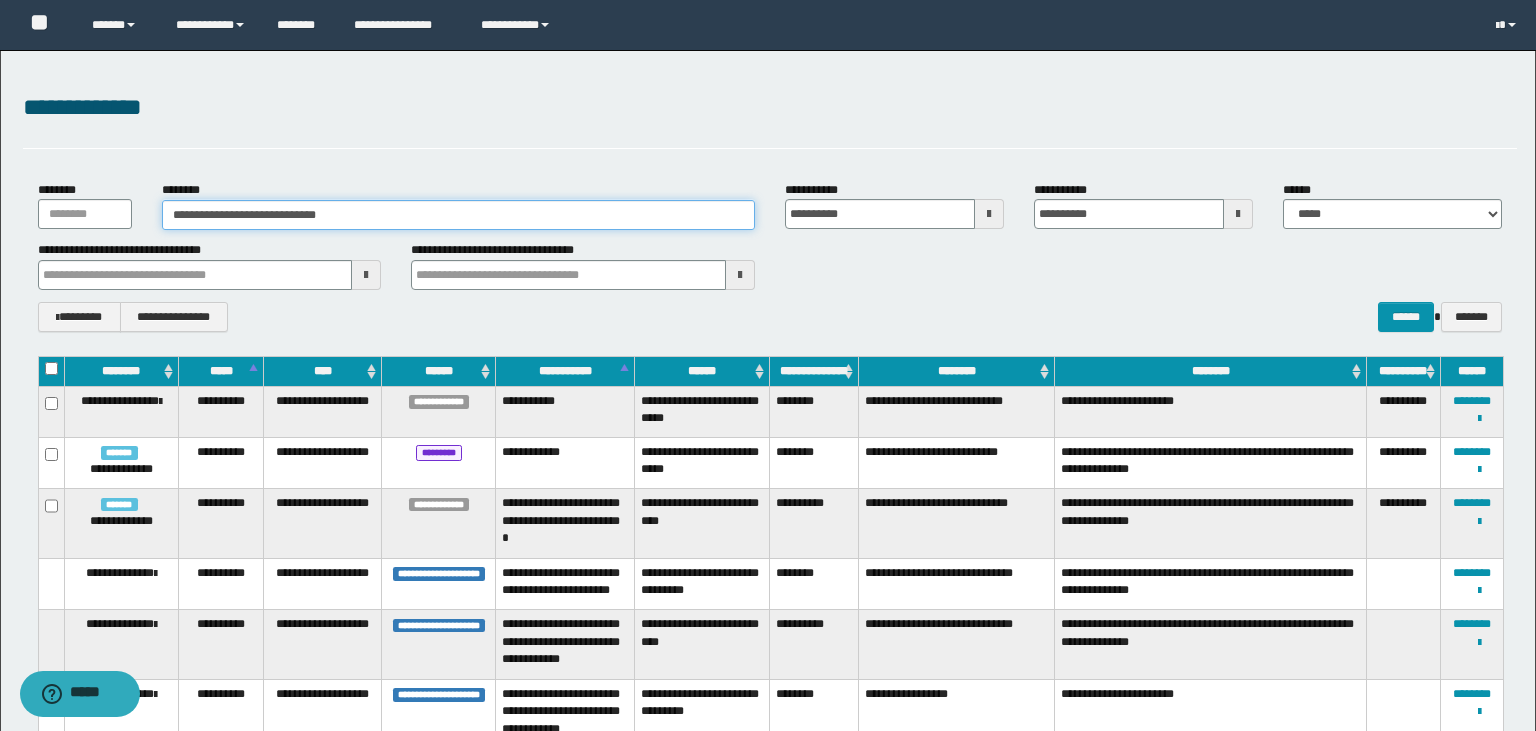type on "**********" 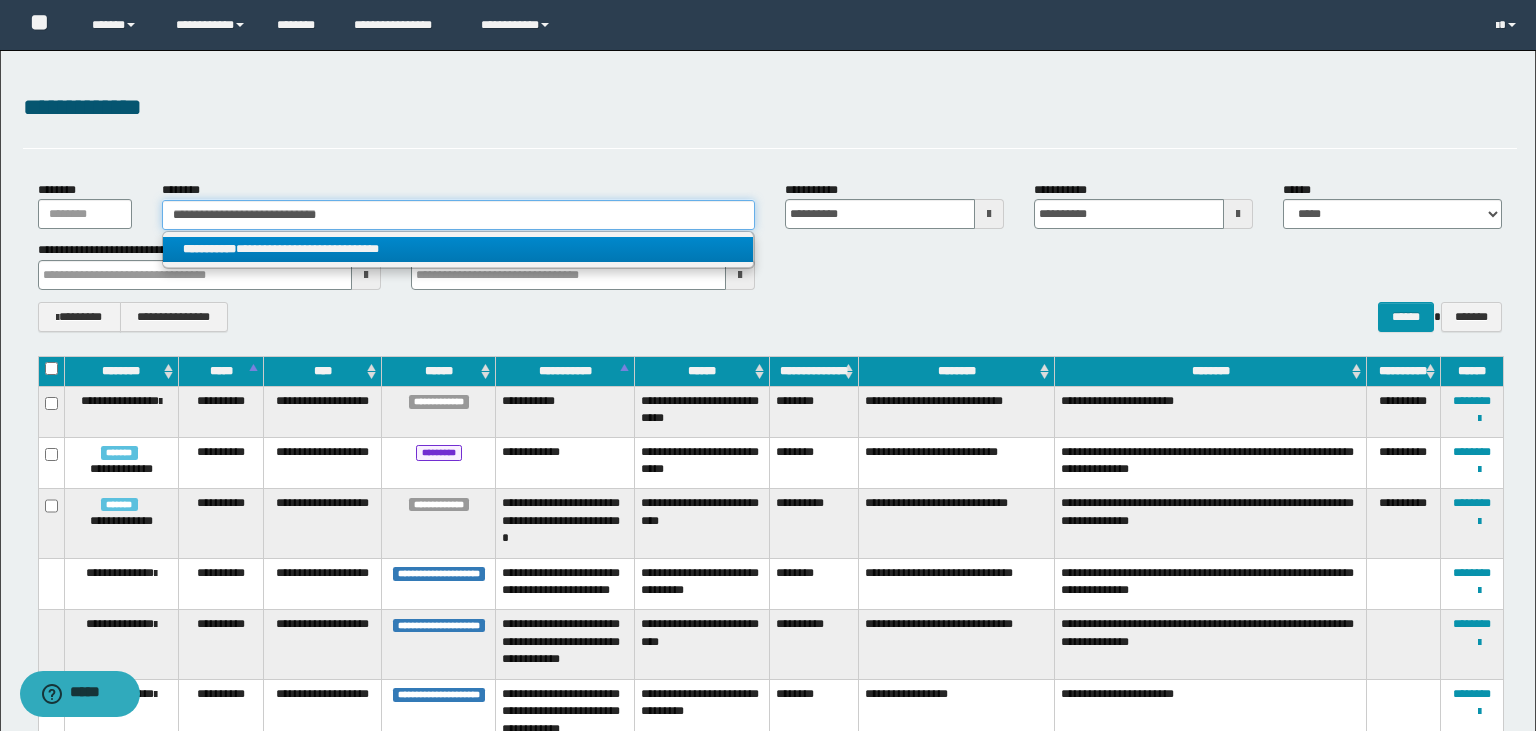 type on "**********" 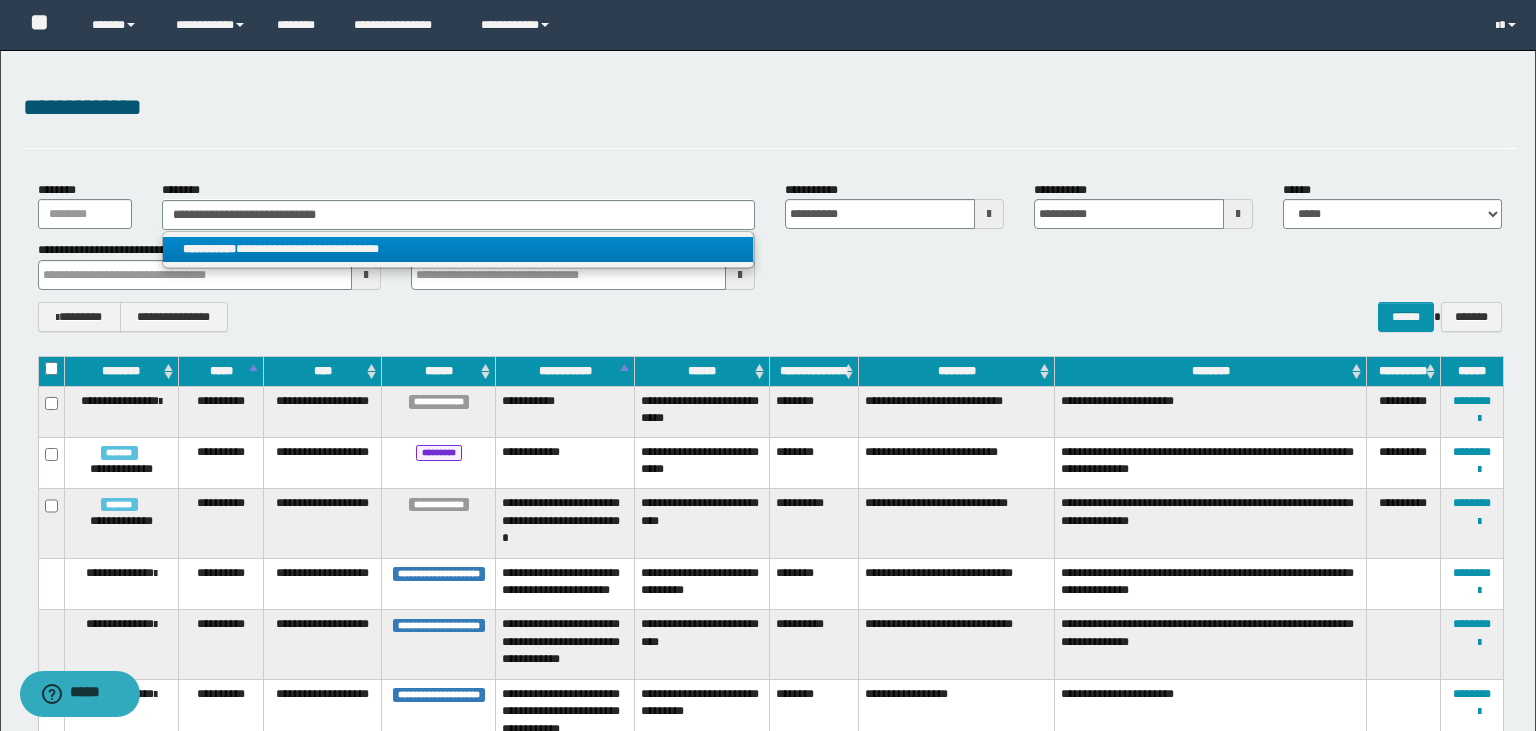 click on "**********" at bounding box center (458, 249) 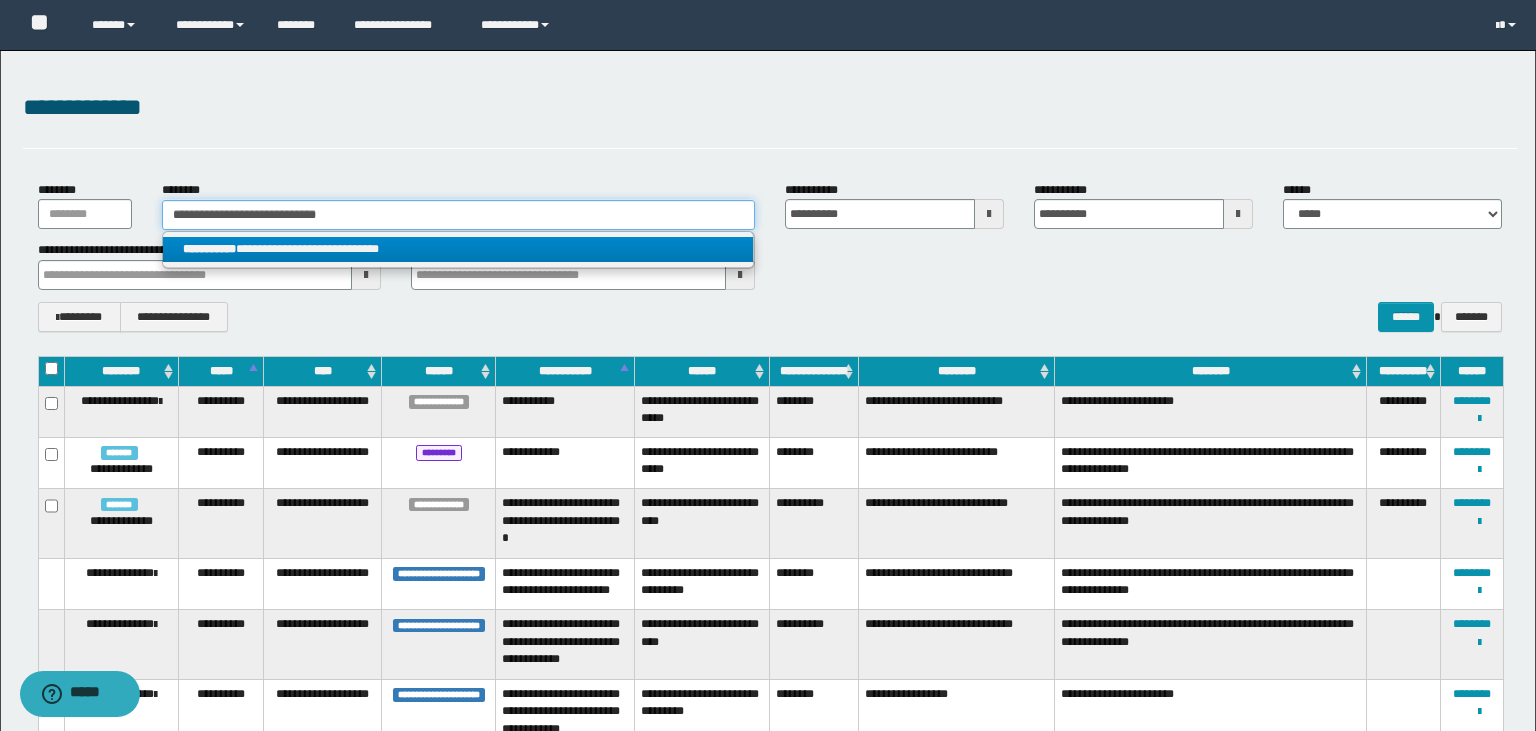 type 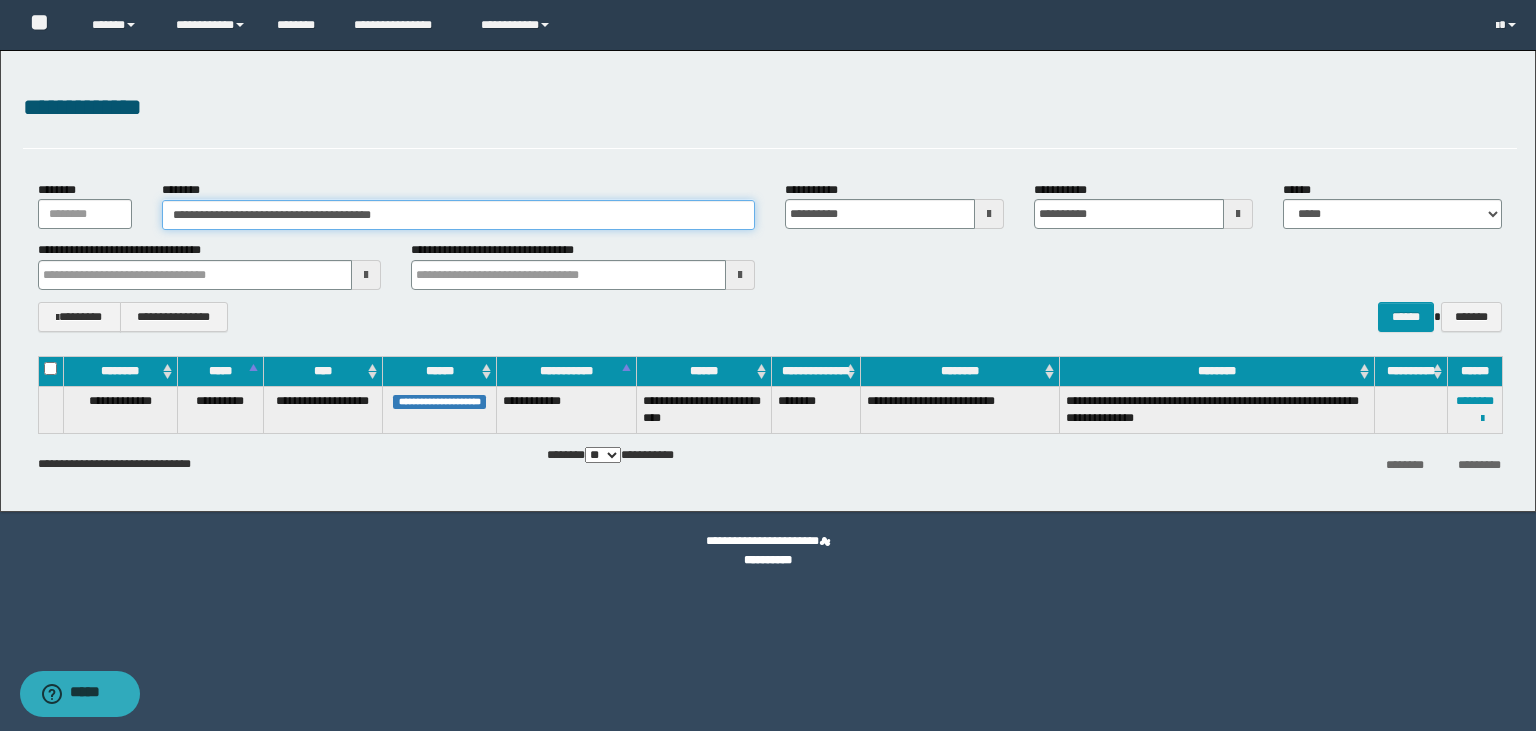 drag, startPoint x: 415, startPoint y: 210, endPoint x: 154, endPoint y: 209, distance: 261.00192 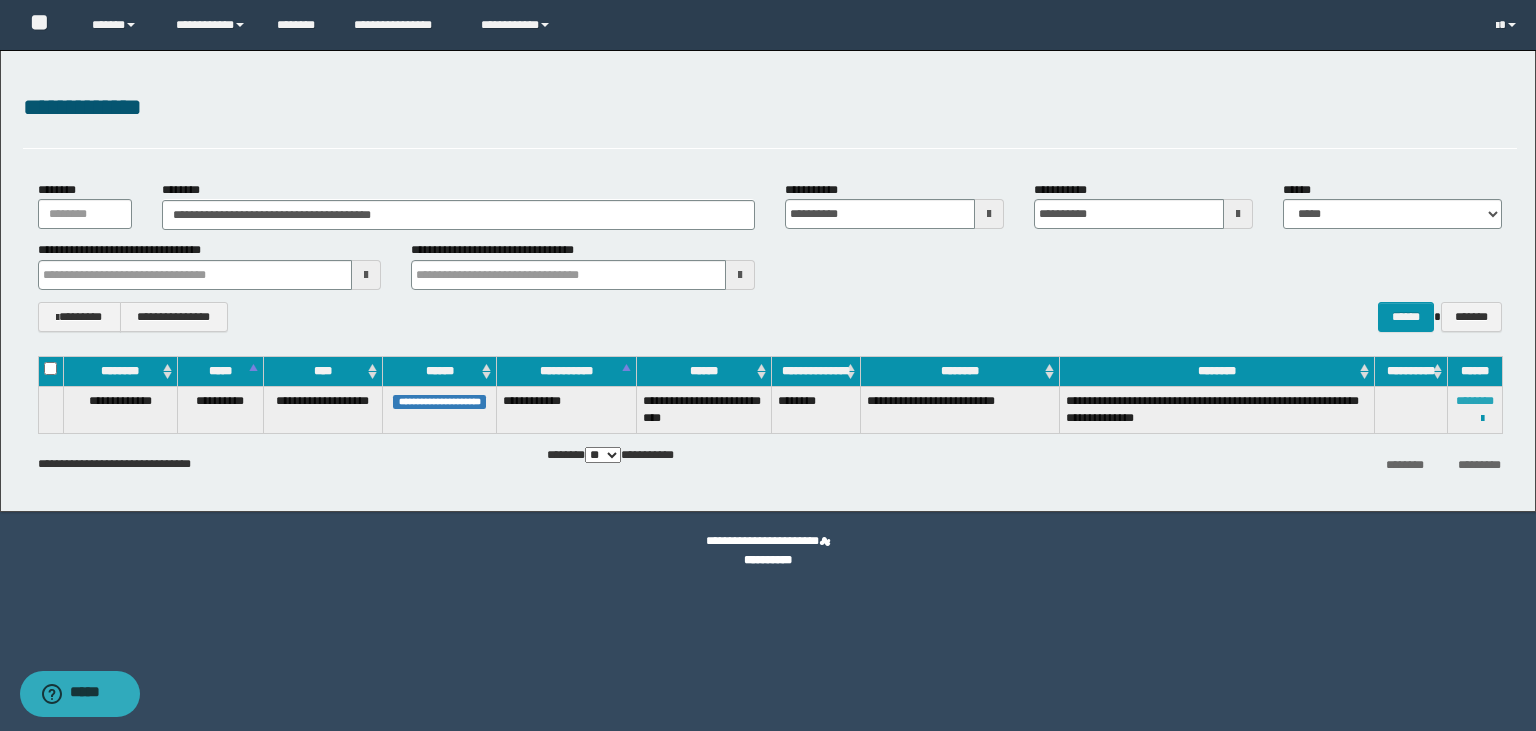 click on "********" at bounding box center [1475, 401] 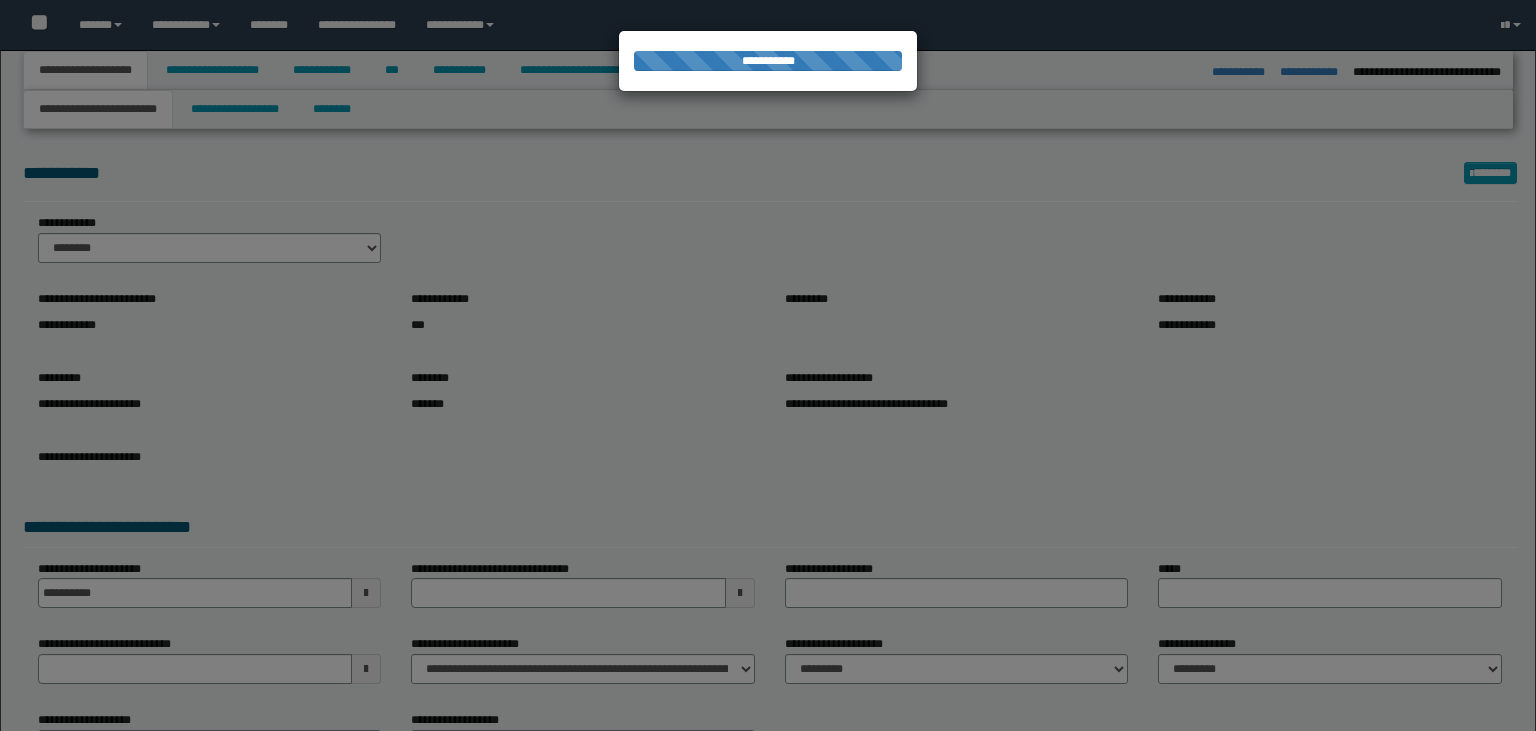 select on "*" 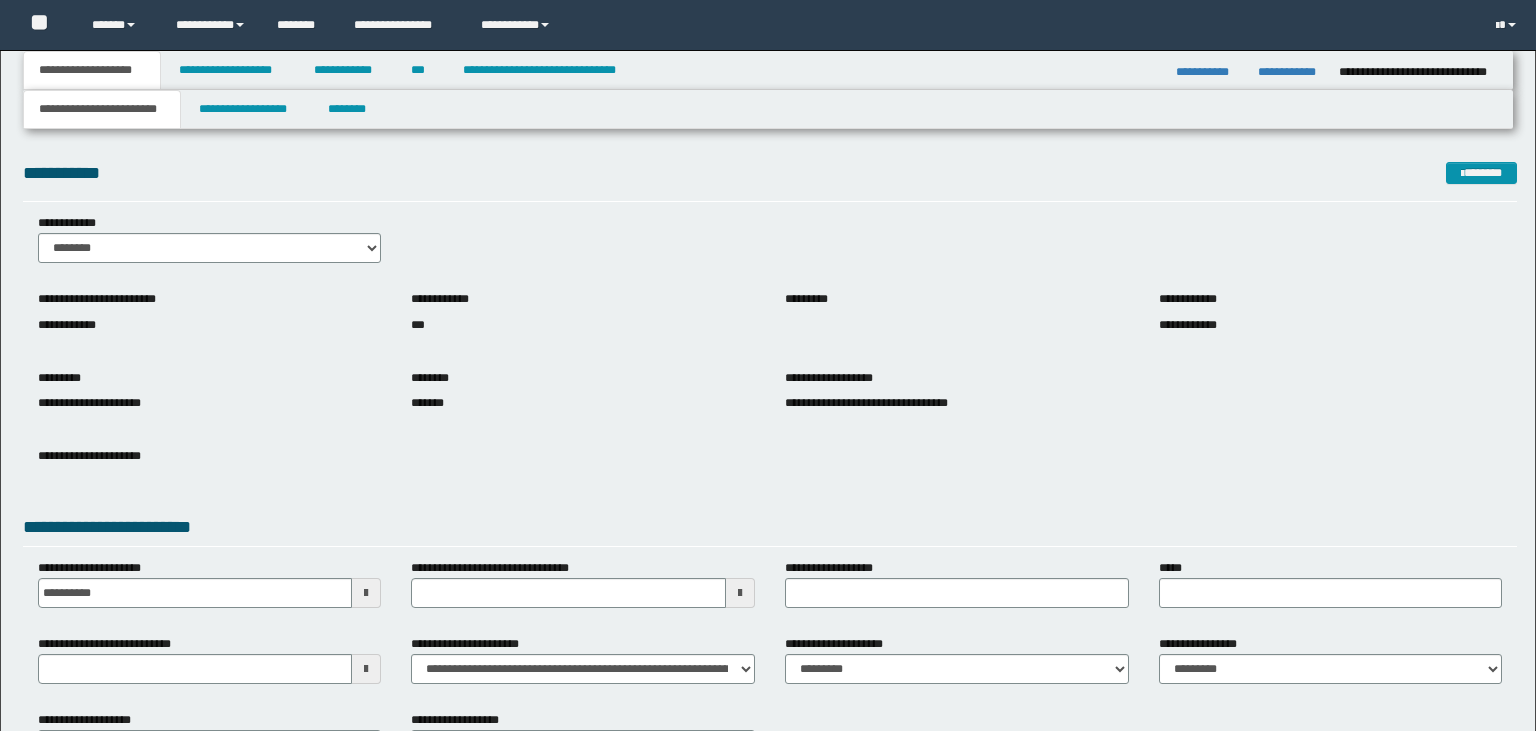 scroll, scrollTop: 0, scrollLeft: 0, axis: both 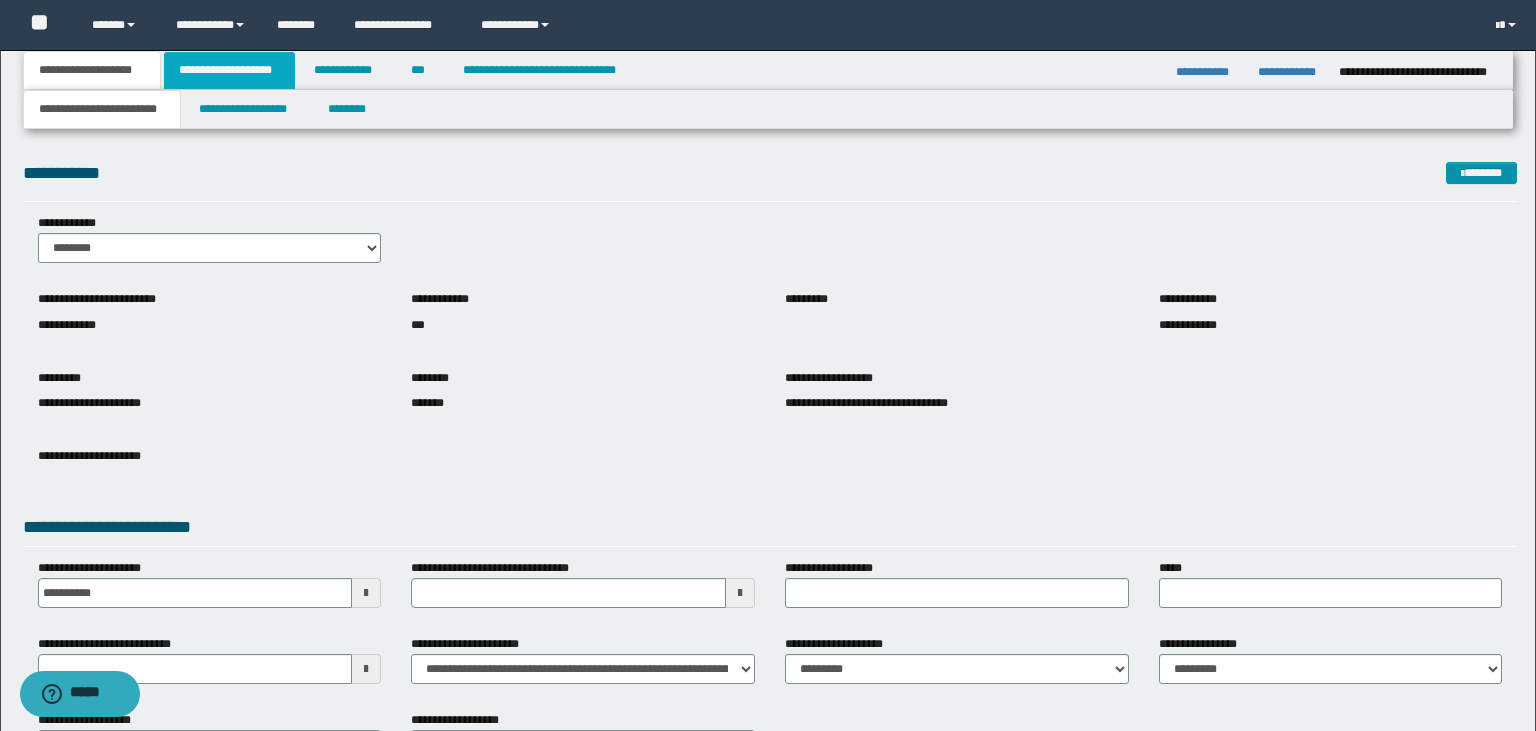 click on "**********" at bounding box center (229, 70) 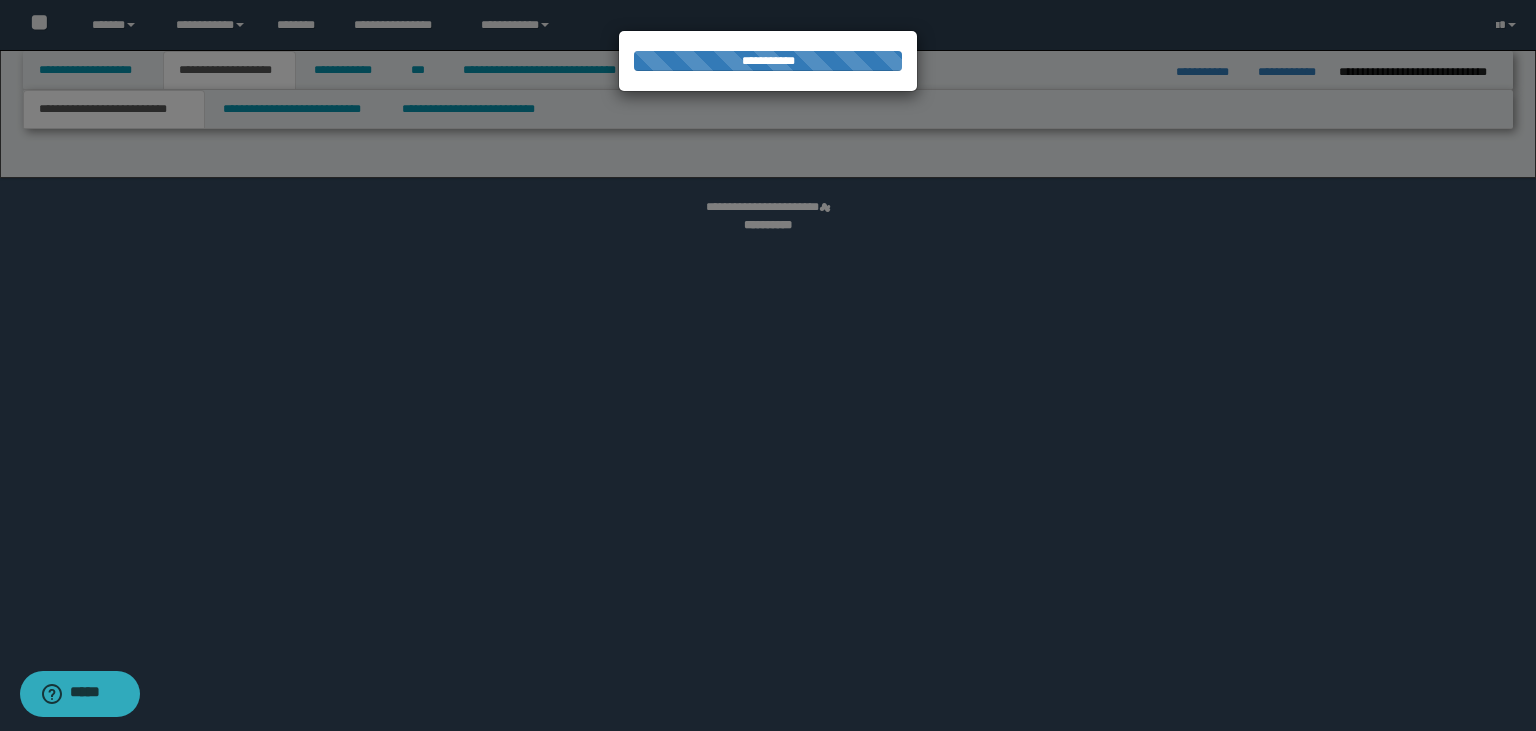 click at bounding box center [768, 365] 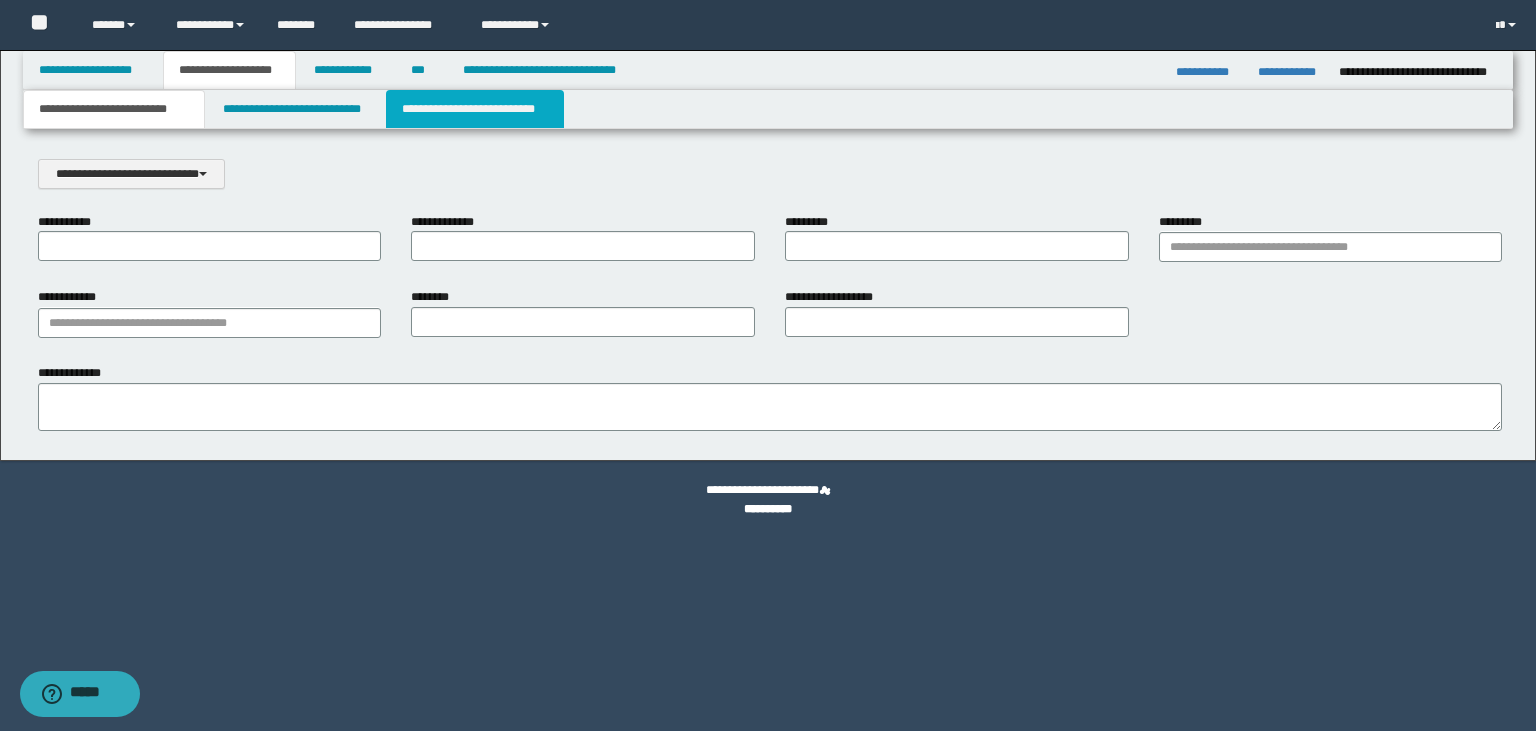 click on "**********" at bounding box center [475, 109] 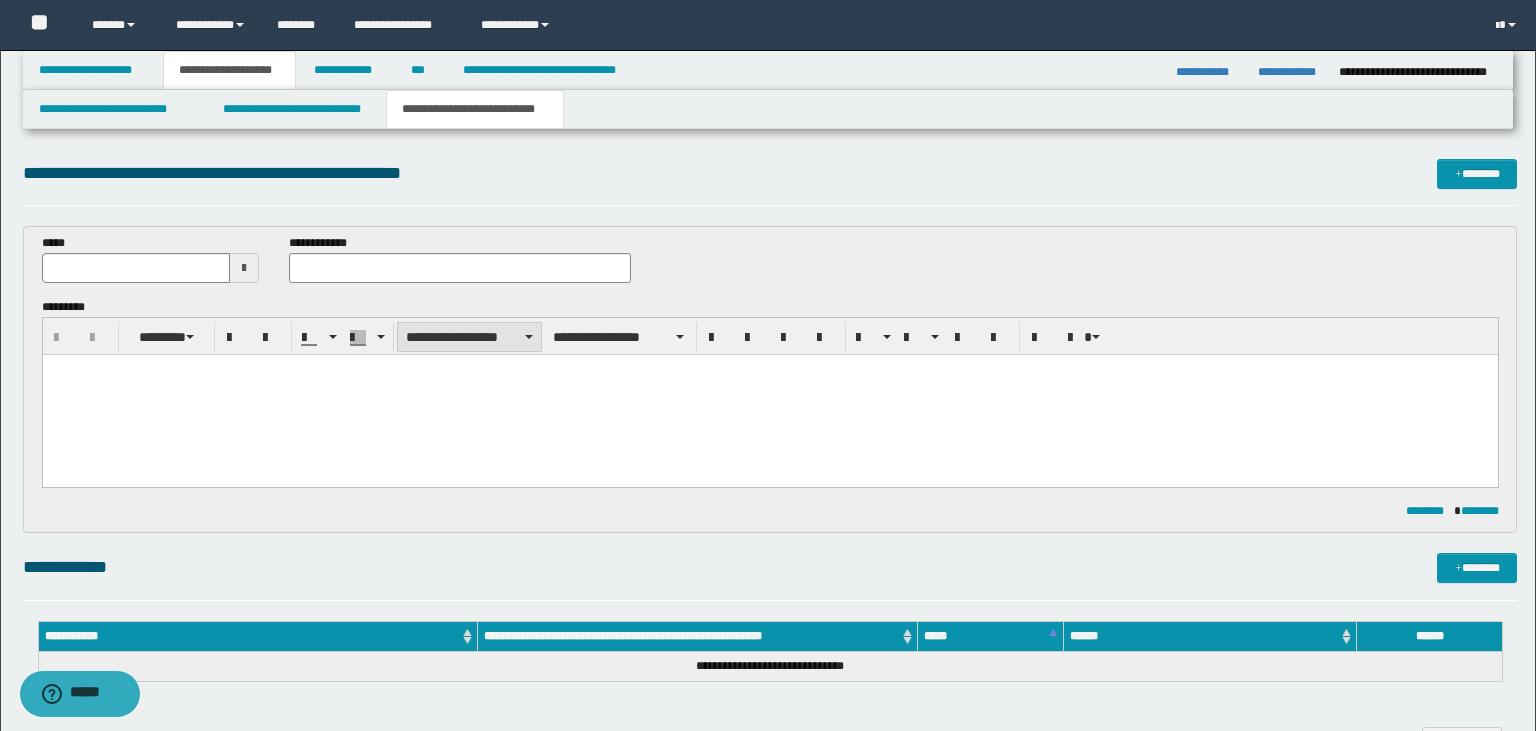 scroll, scrollTop: 0, scrollLeft: 0, axis: both 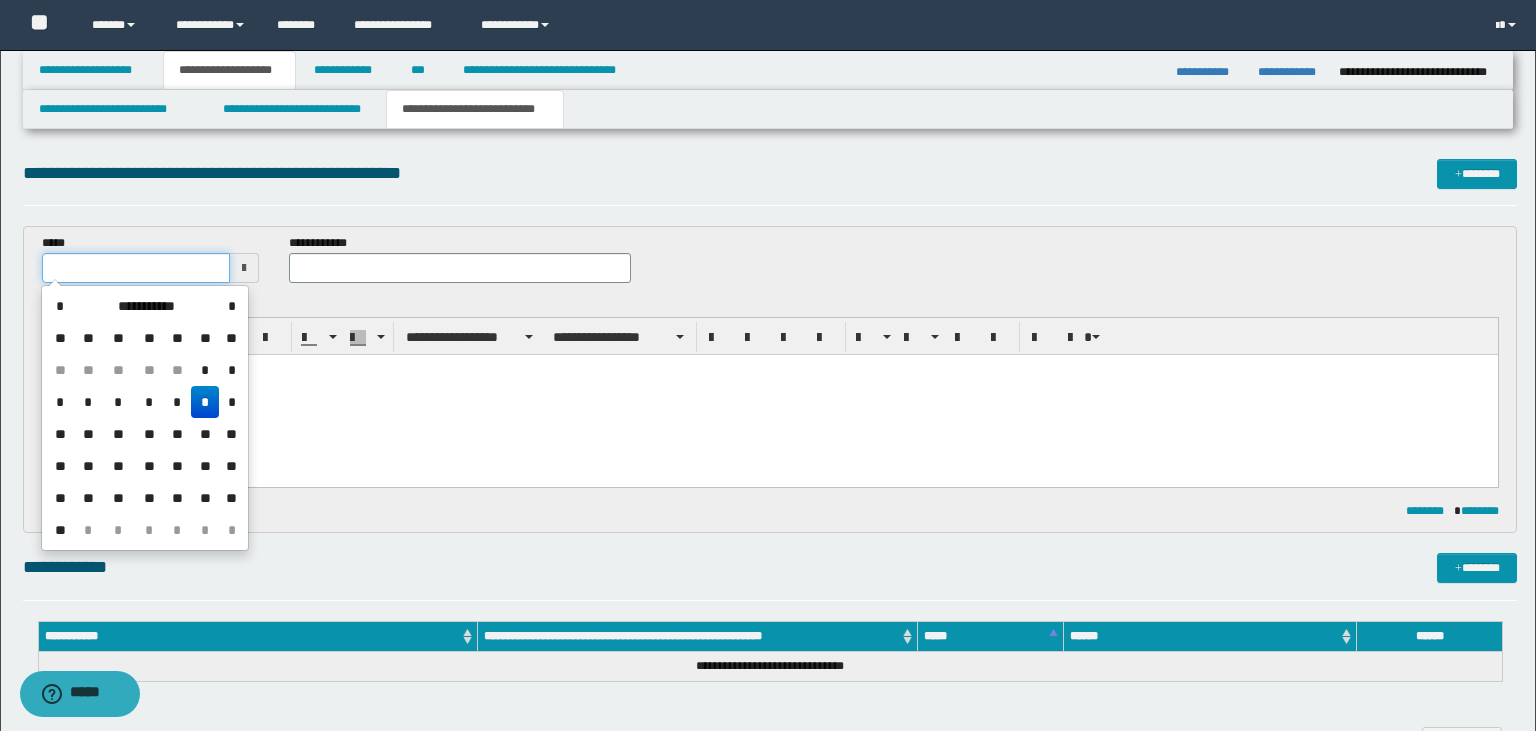 click at bounding box center (136, 268) 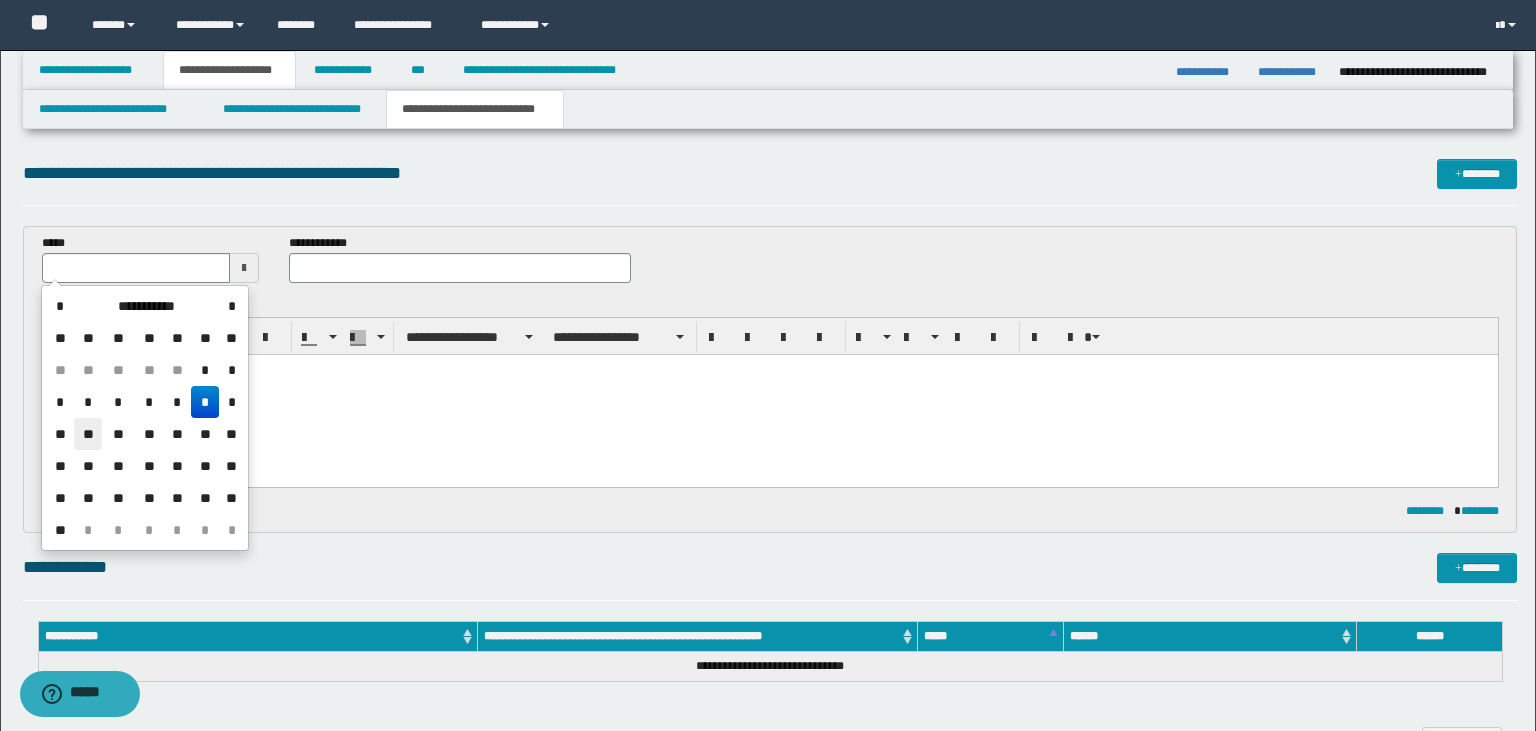 click on "**" at bounding box center (88, 434) 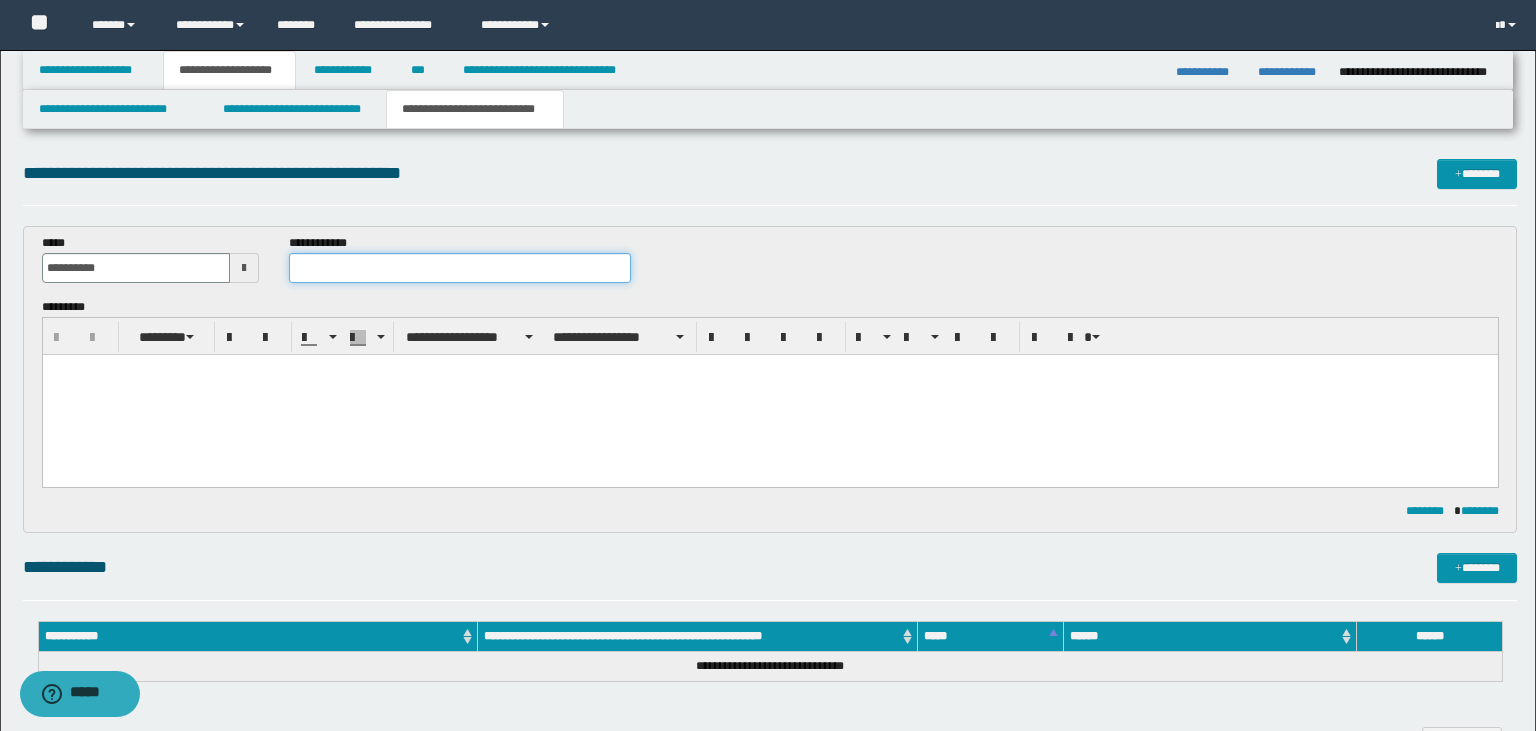 click at bounding box center [460, 268] 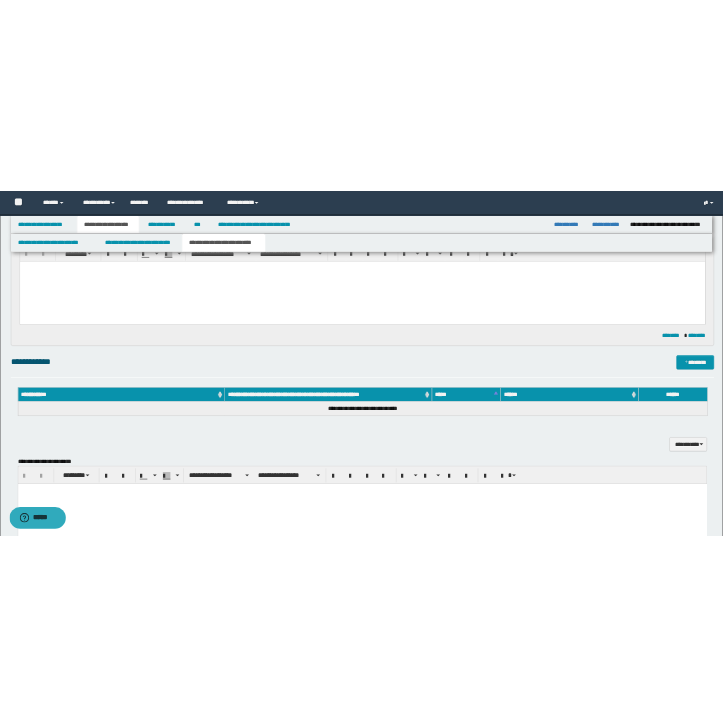 scroll, scrollTop: 240, scrollLeft: 0, axis: vertical 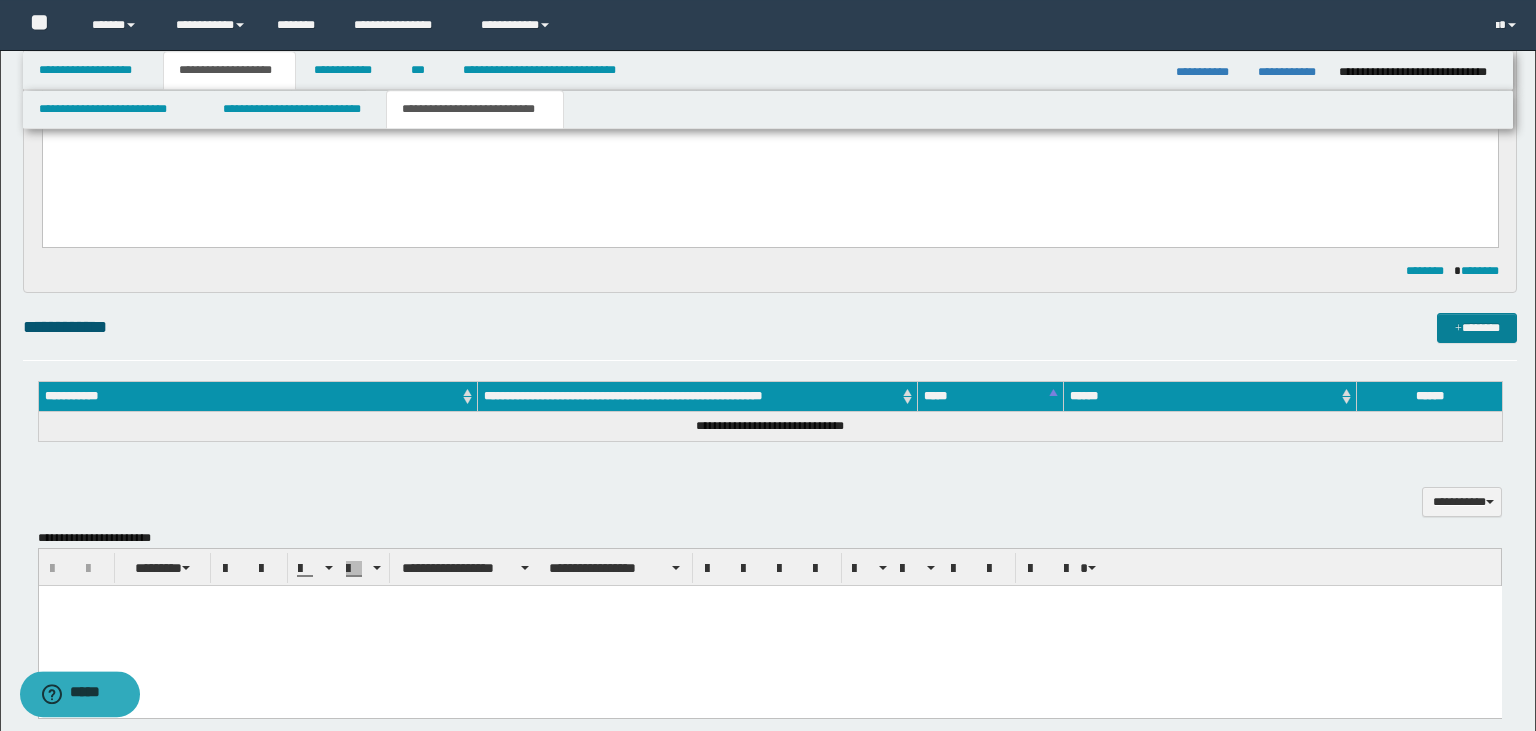 type on "**********" 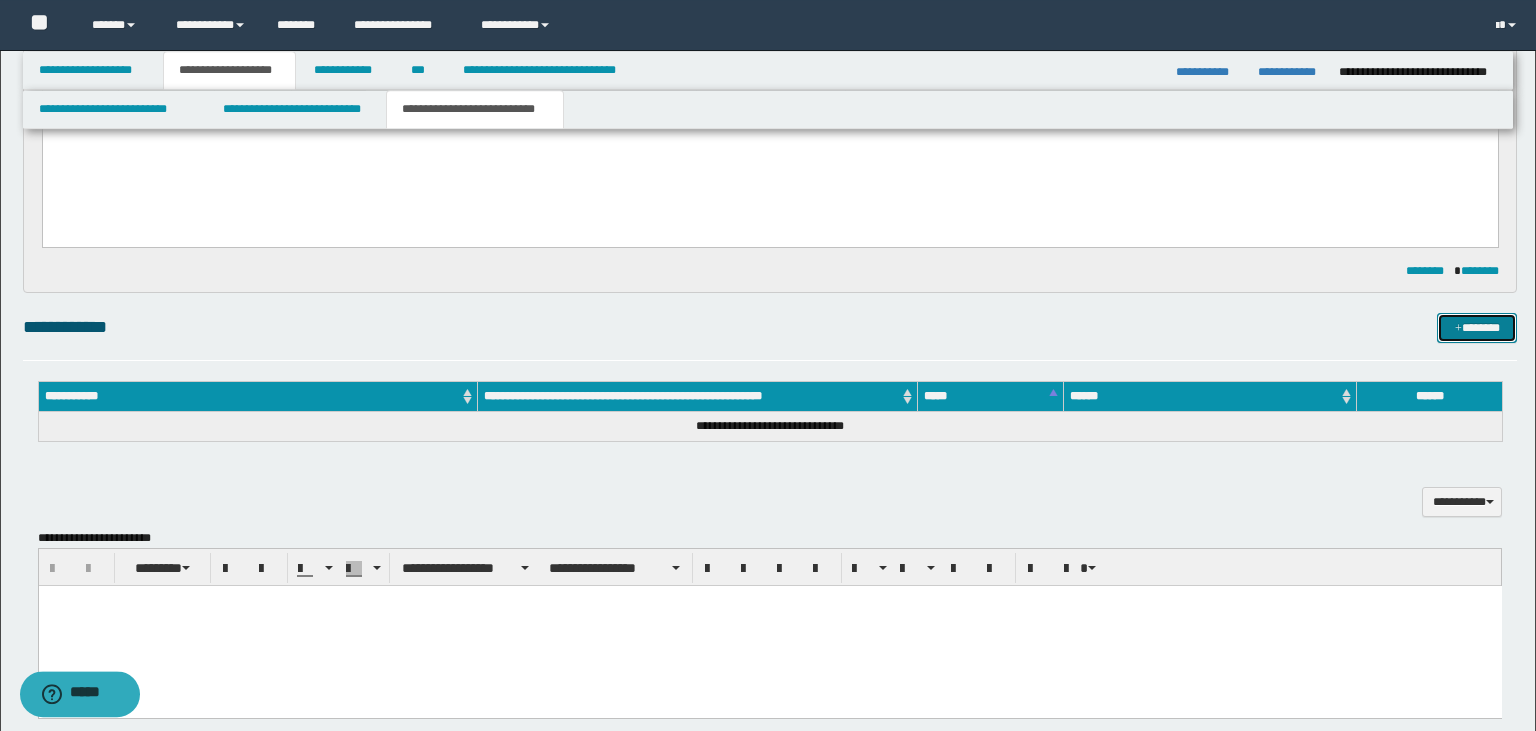 click at bounding box center (1458, 329) 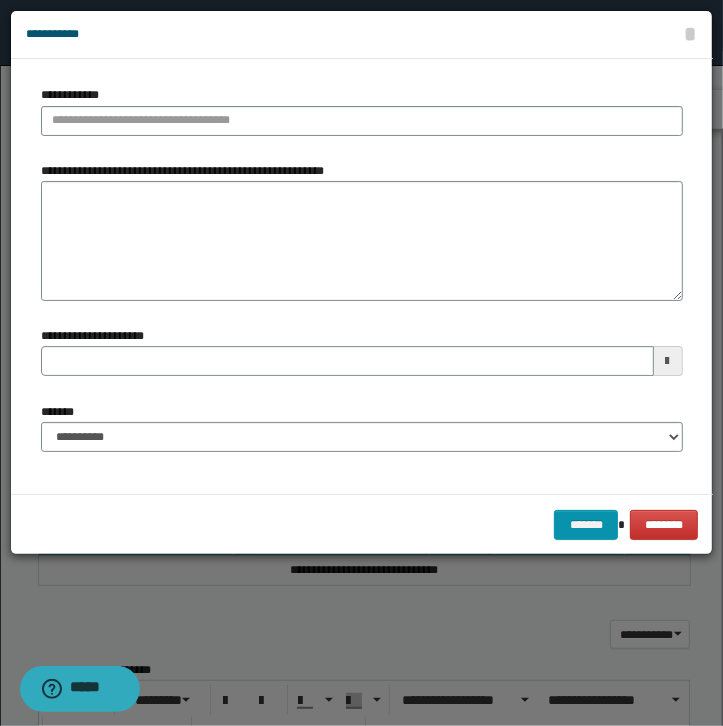 type 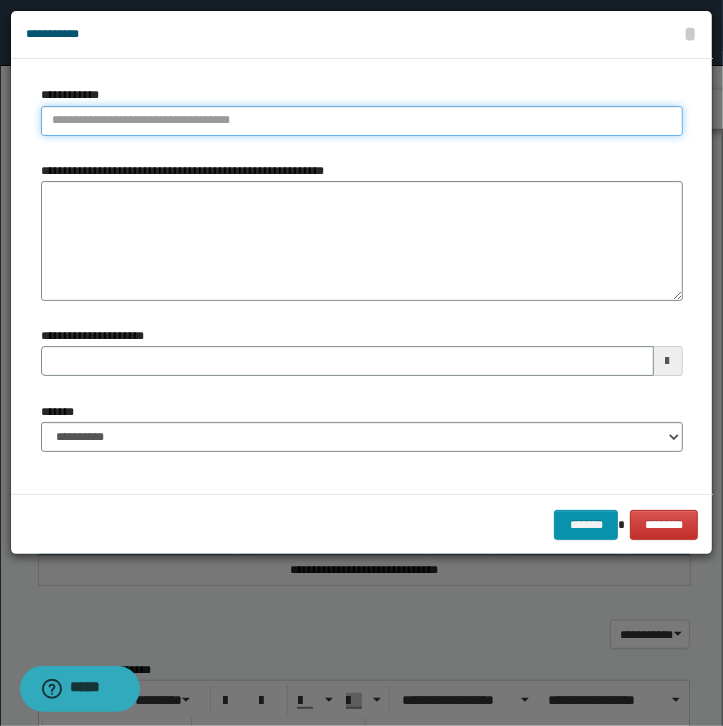 click on "**********" at bounding box center (362, 121) 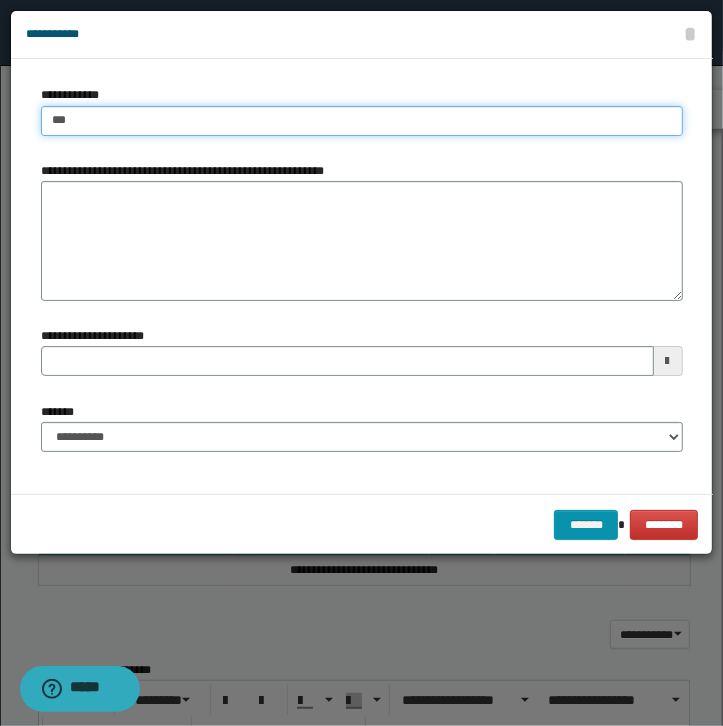 type on "****" 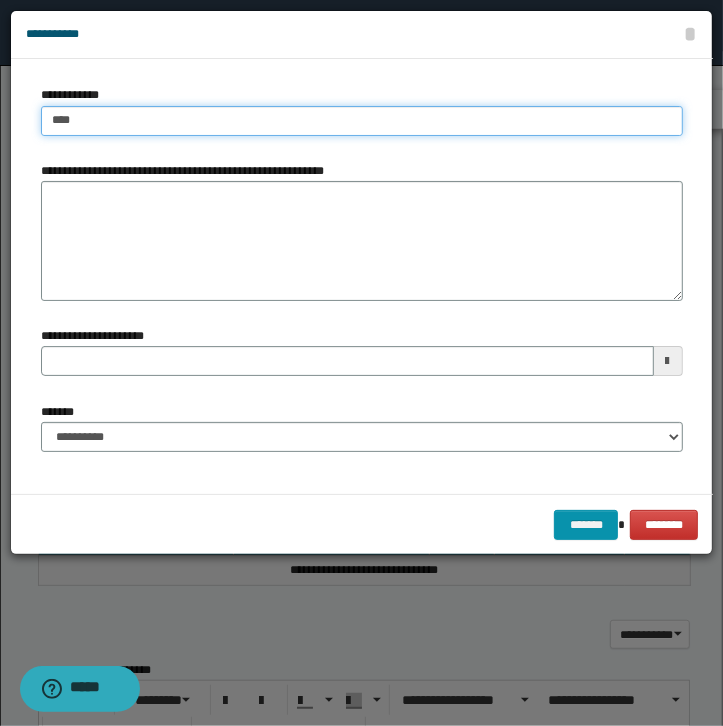 type on "****" 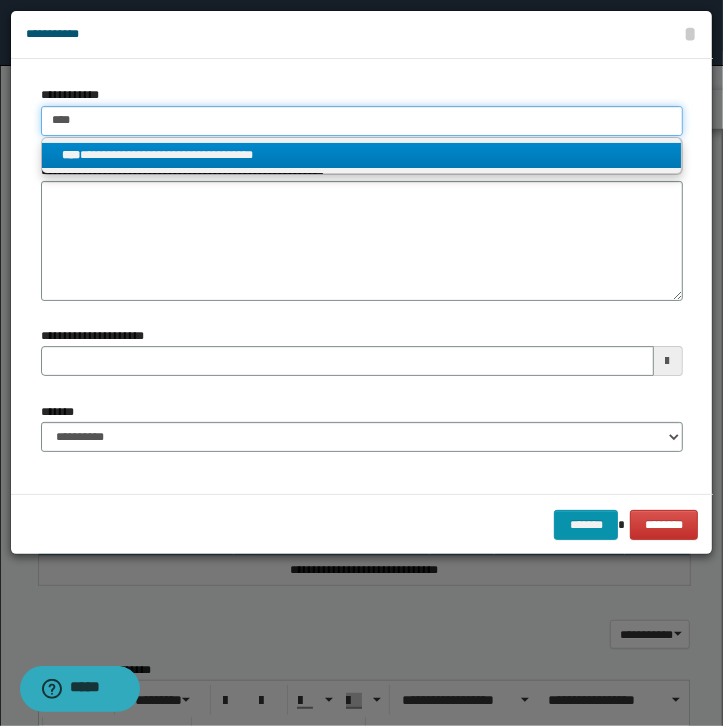 type on "****" 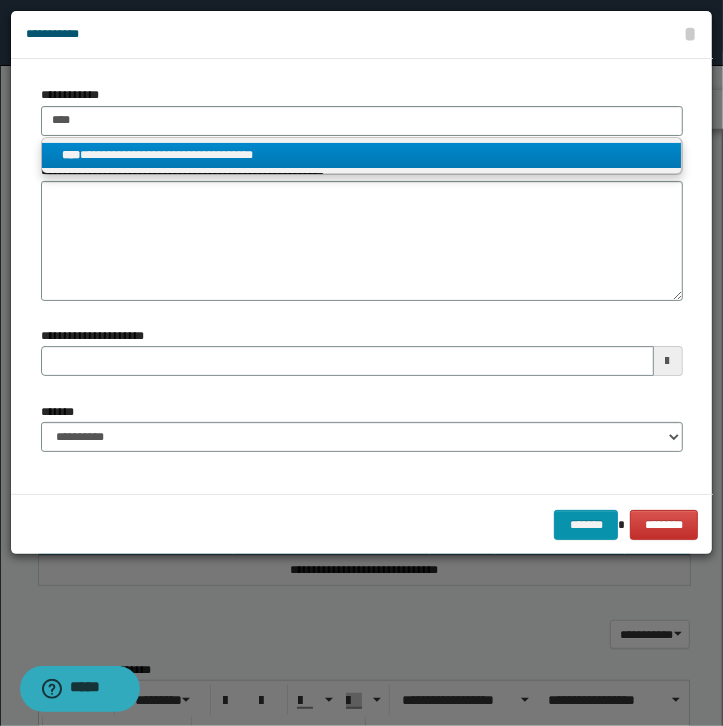 click on "**********" at bounding box center (361, 155) 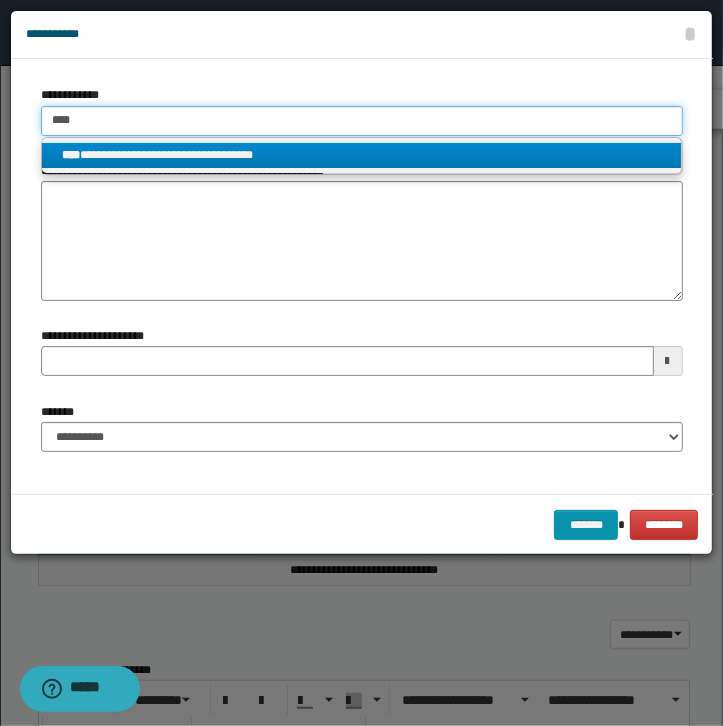 type 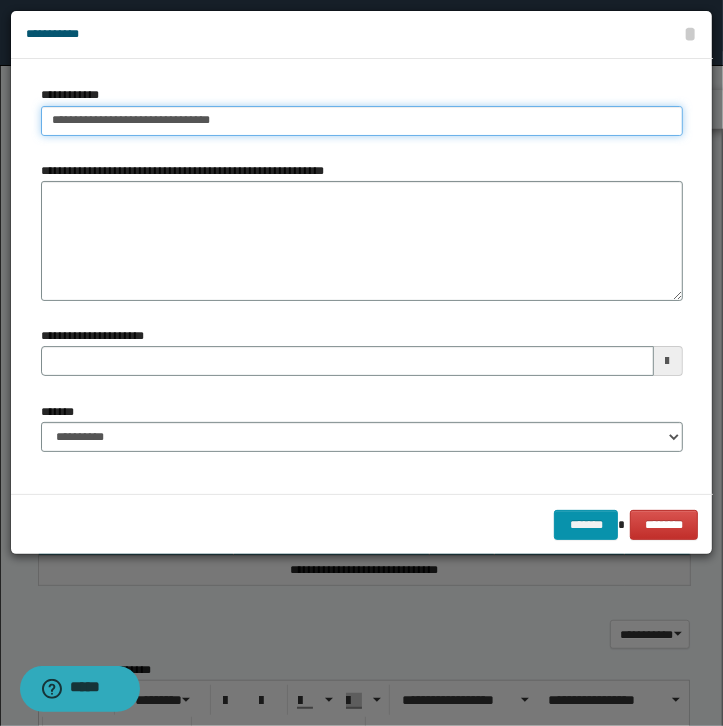 type 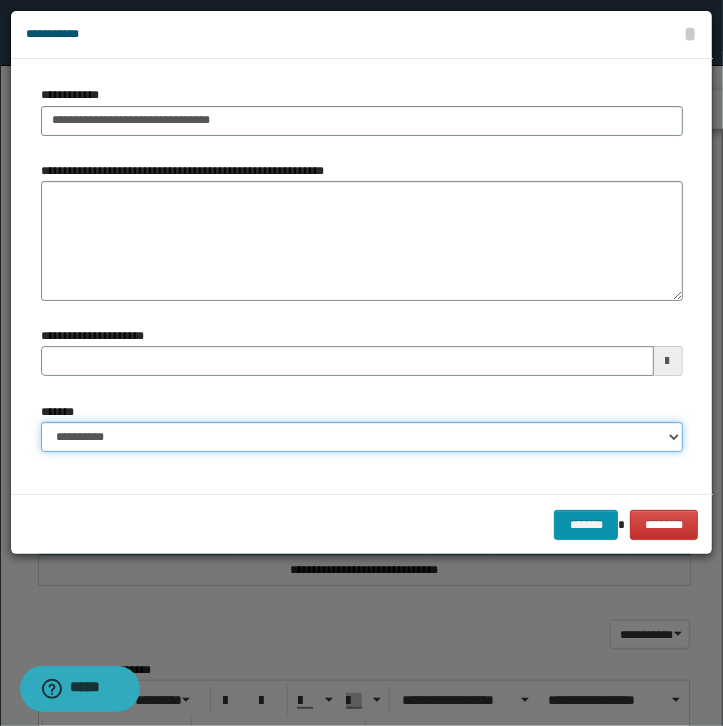 click on "**********" at bounding box center [362, 437] 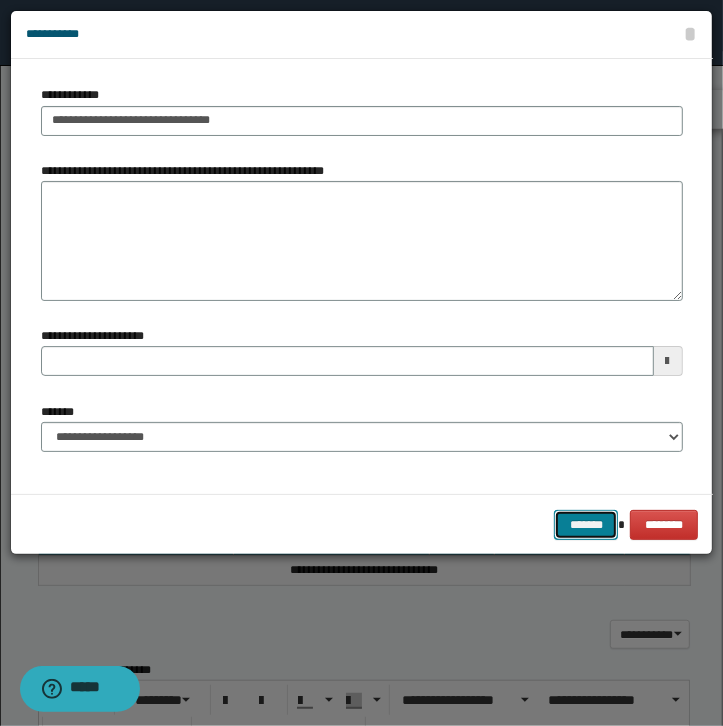 click on "*******" at bounding box center (586, 525) 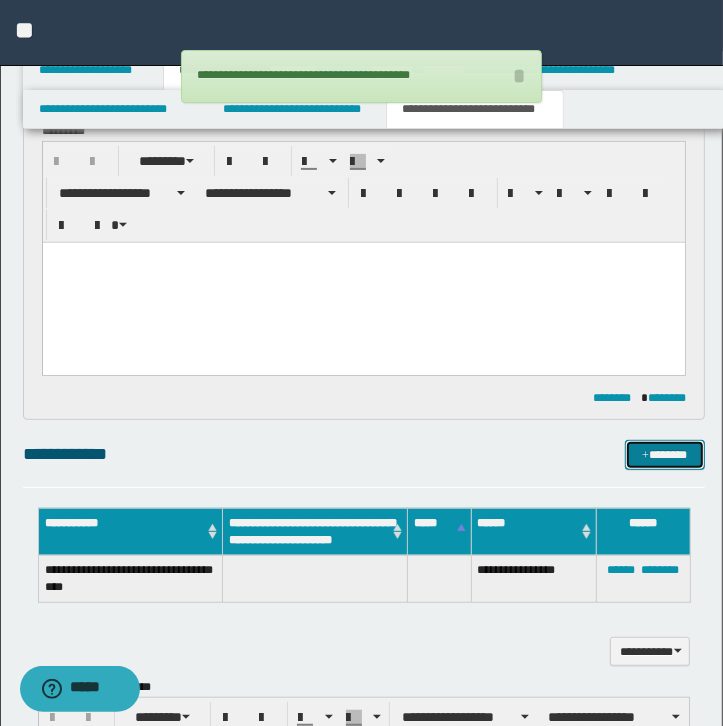 click on "*******" at bounding box center (665, 455) 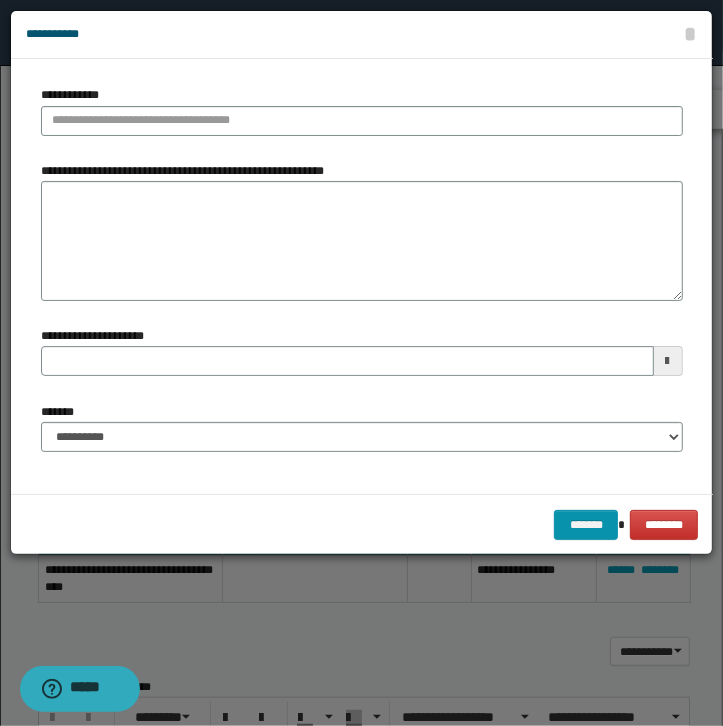 type 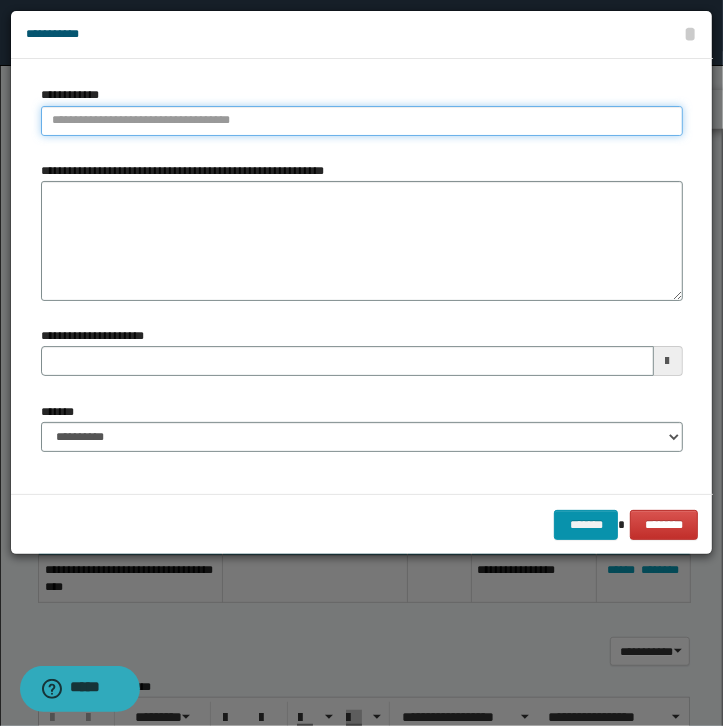 type on "**********" 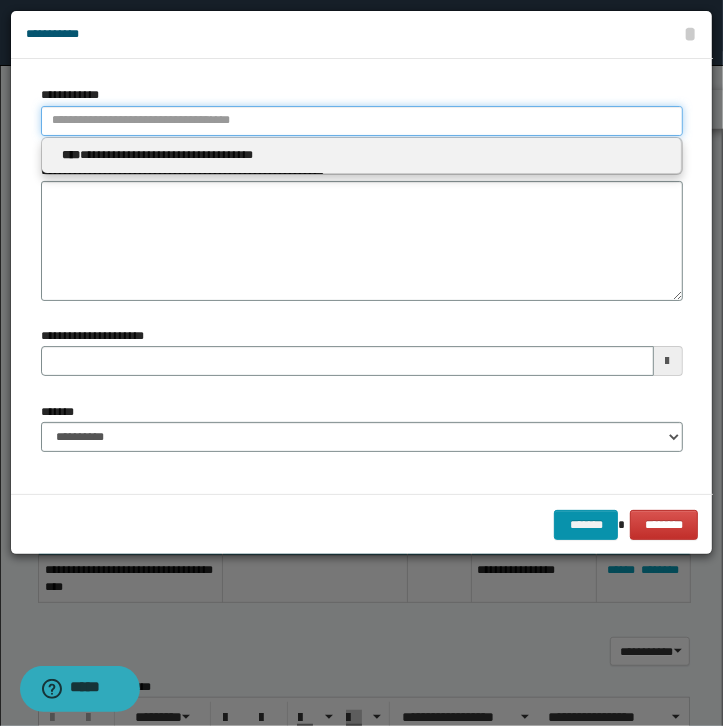 click on "**********" at bounding box center (362, 121) 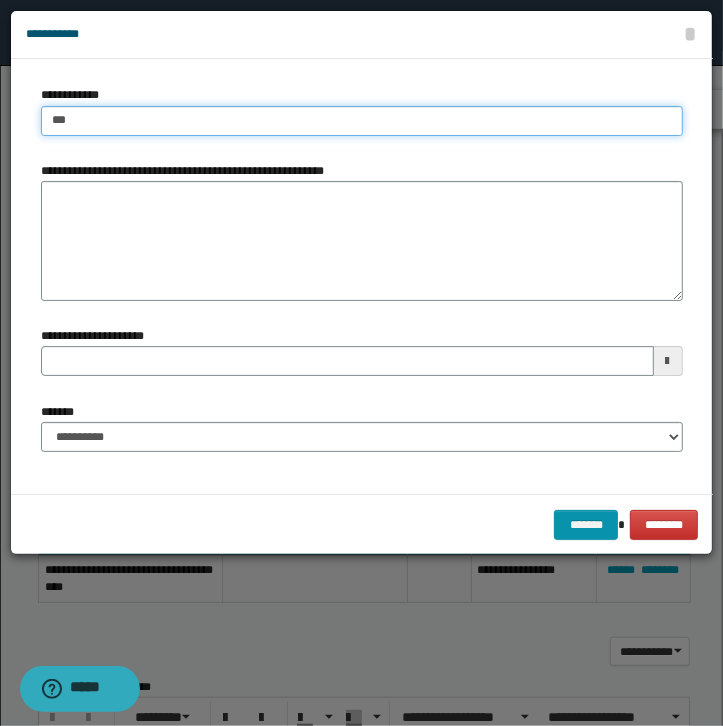 type on "****" 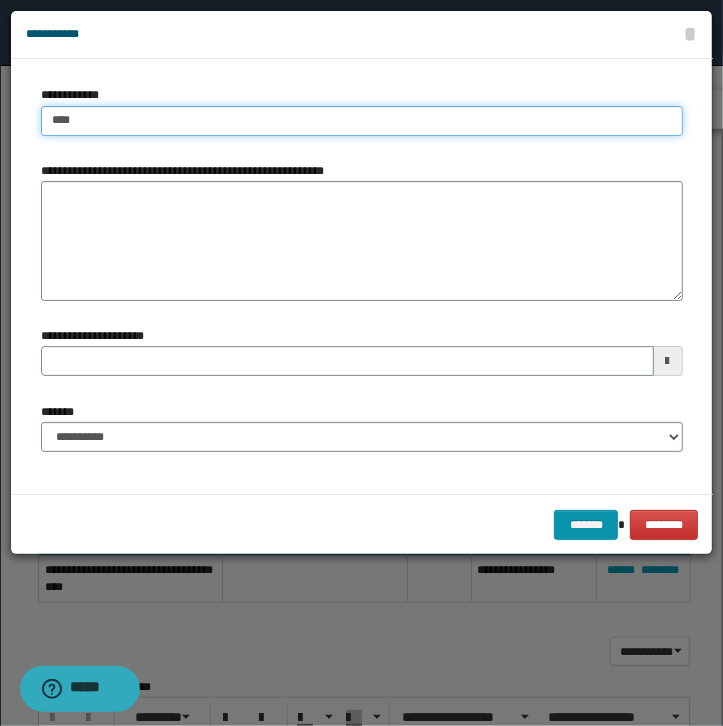 type on "****" 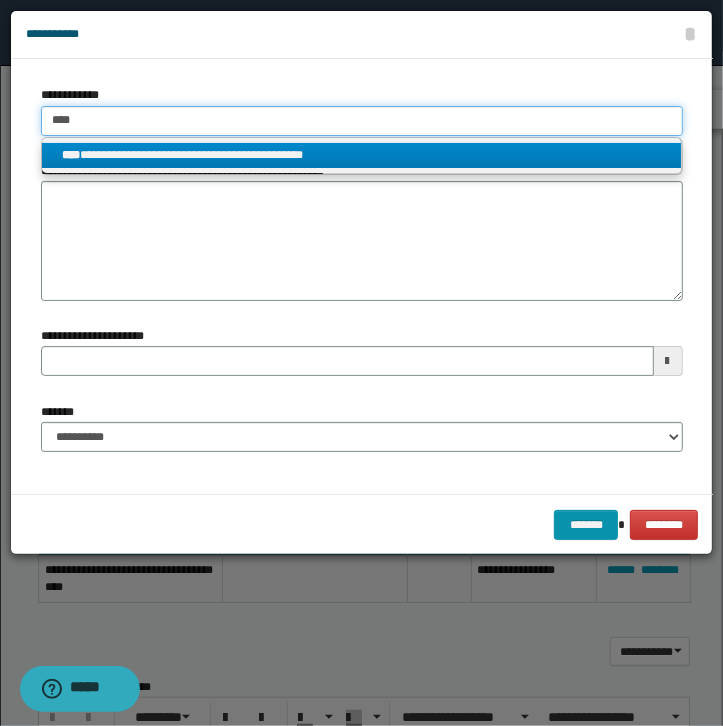 type on "****" 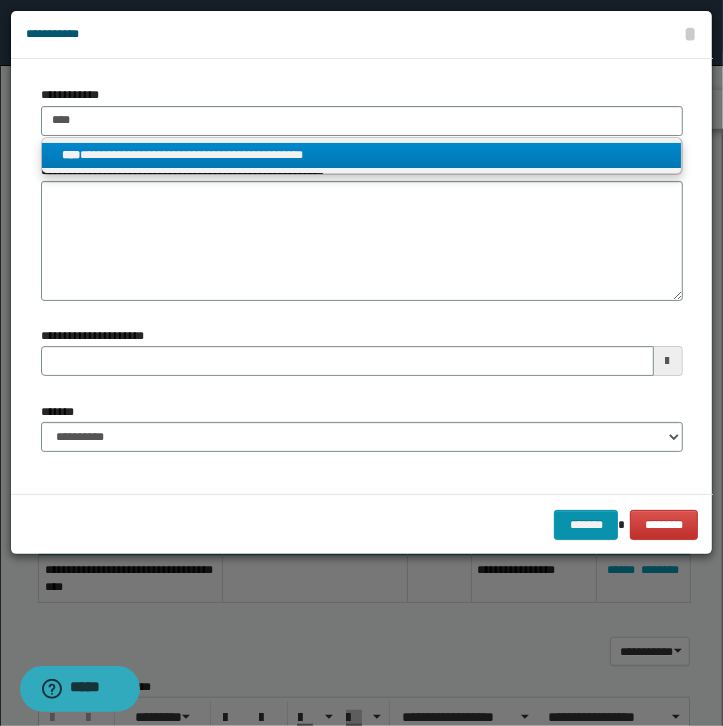 click on "**********" at bounding box center [361, 155] 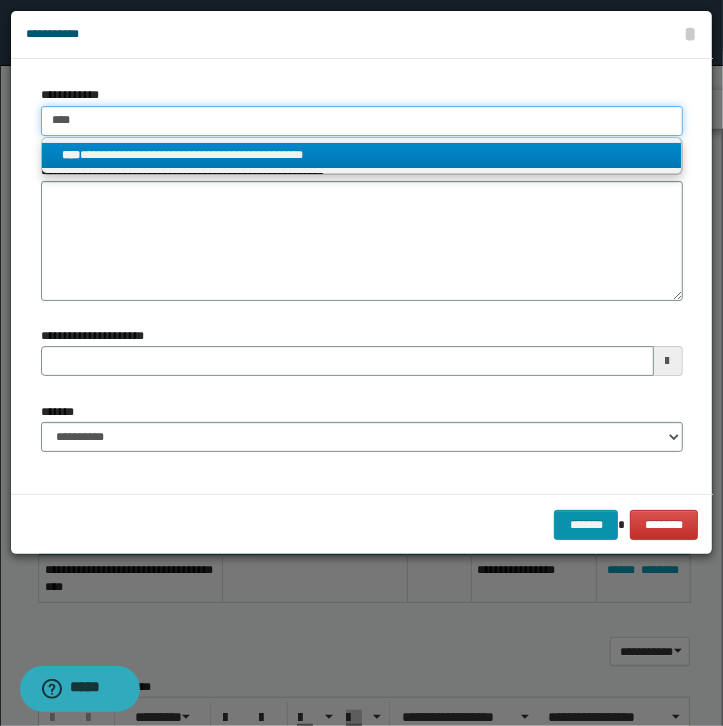 type 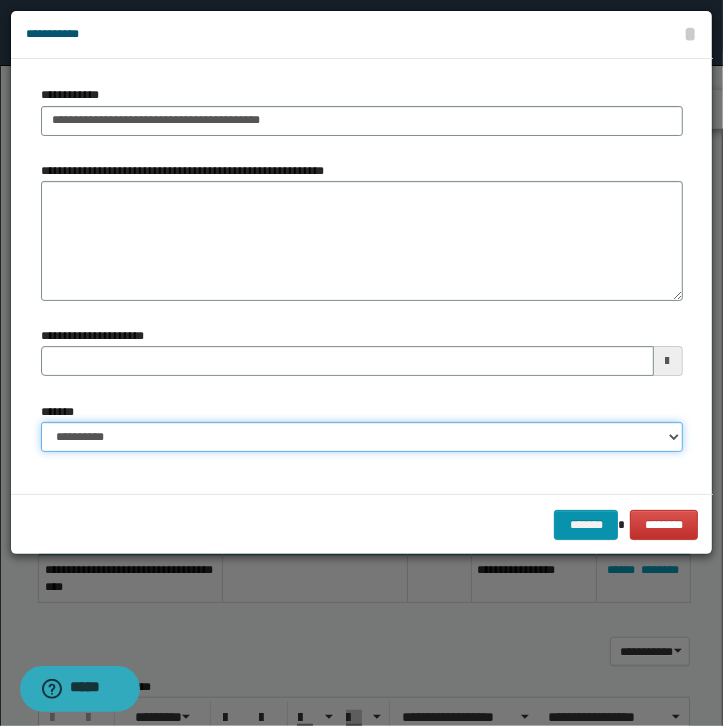 click on "**********" at bounding box center (362, 437) 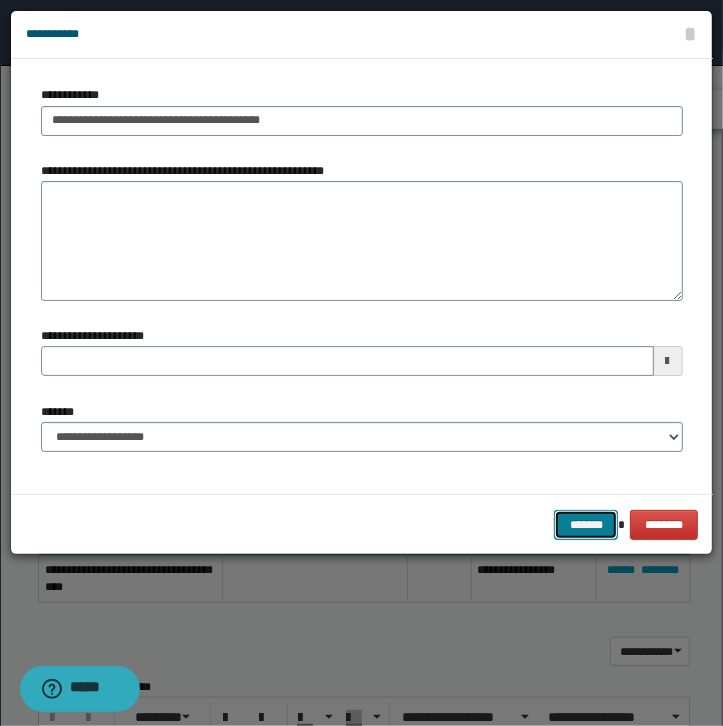 click on "*******" at bounding box center [586, 525] 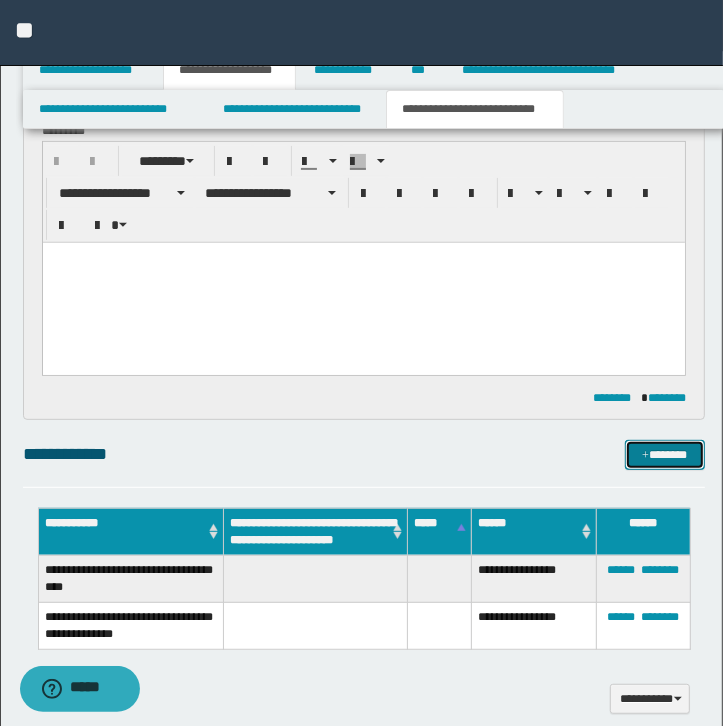 click on "*******" at bounding box center [665, 455] 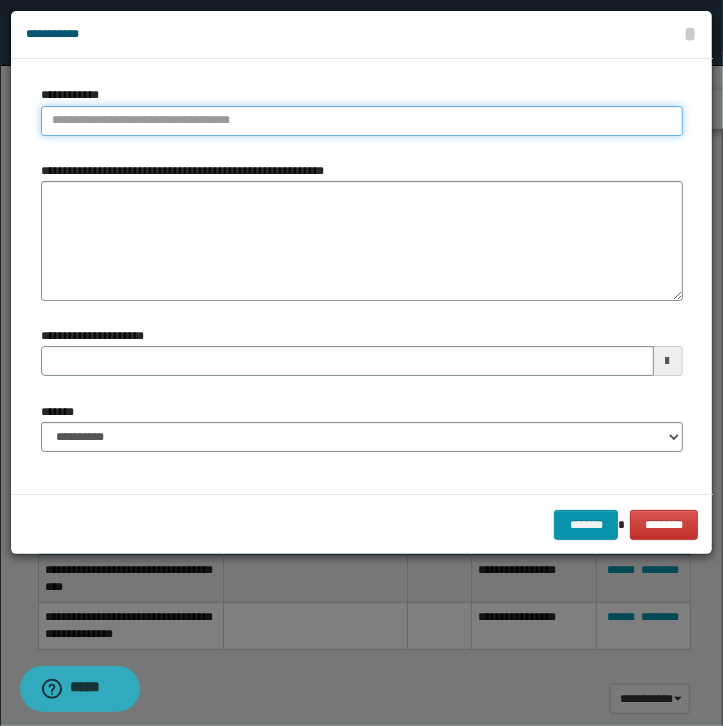 type on "**********" 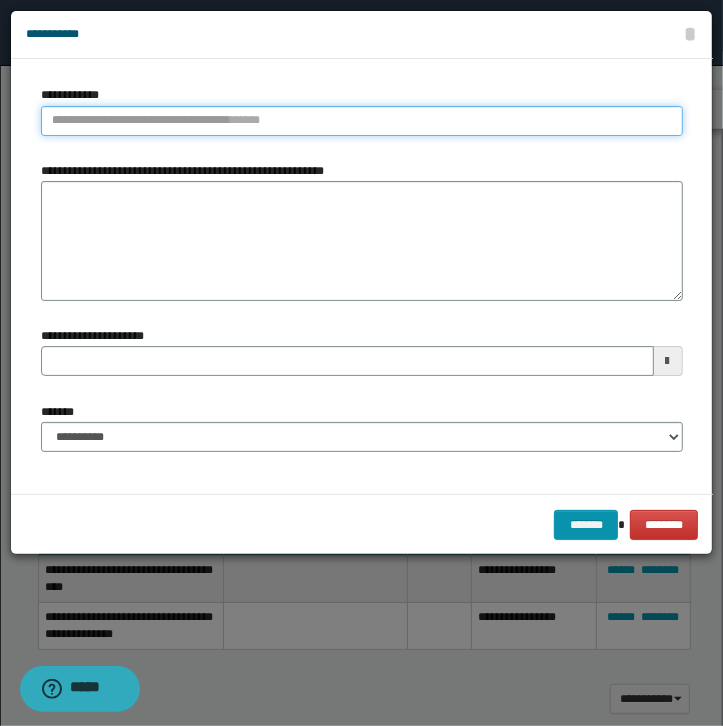 click on "**********" at bounding box center (362, 121) 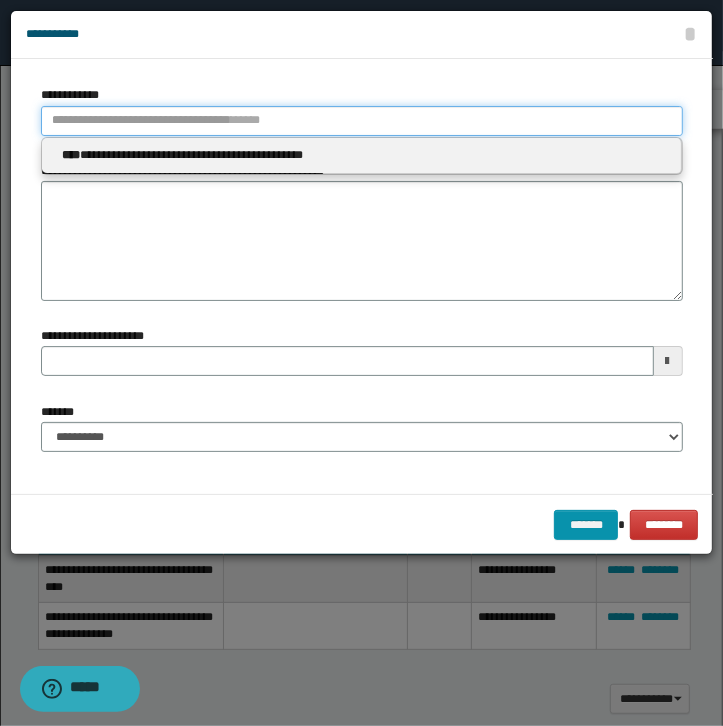 type 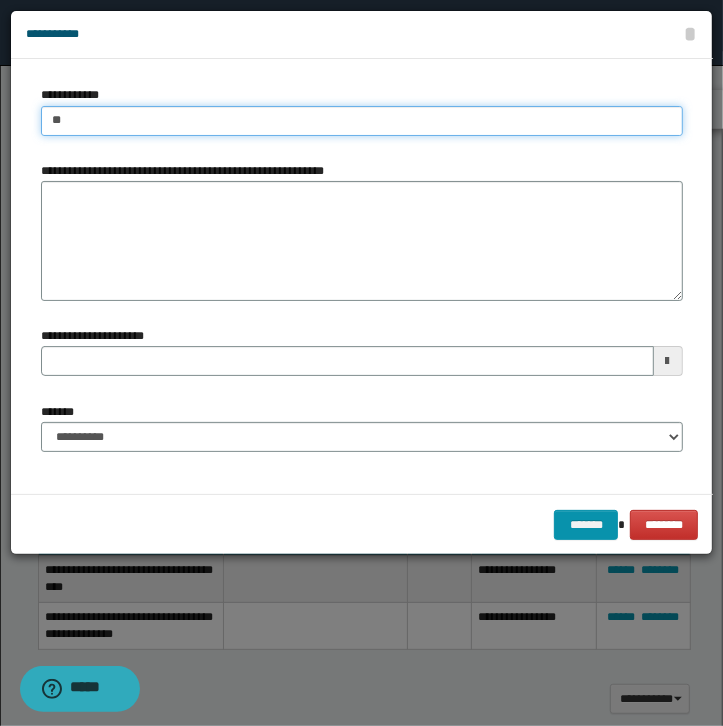 type on "***" 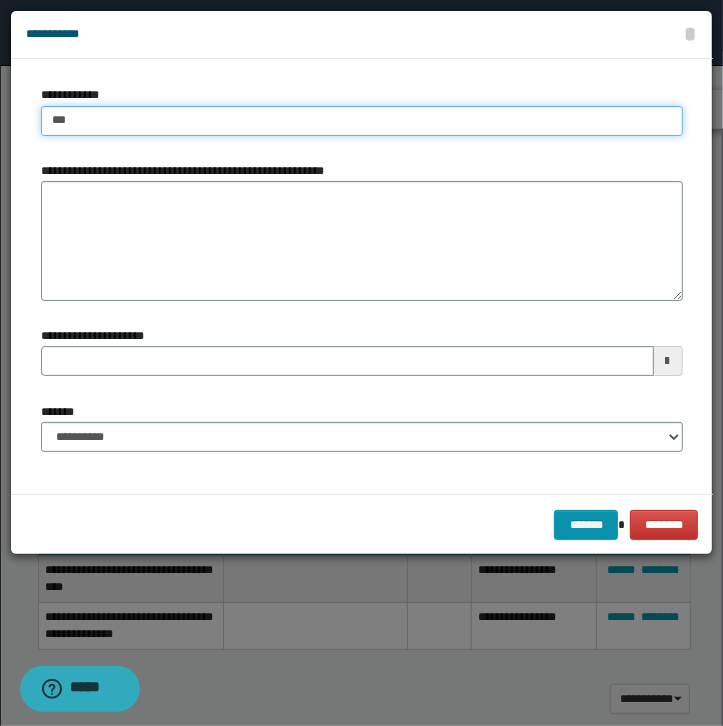 type on "***" 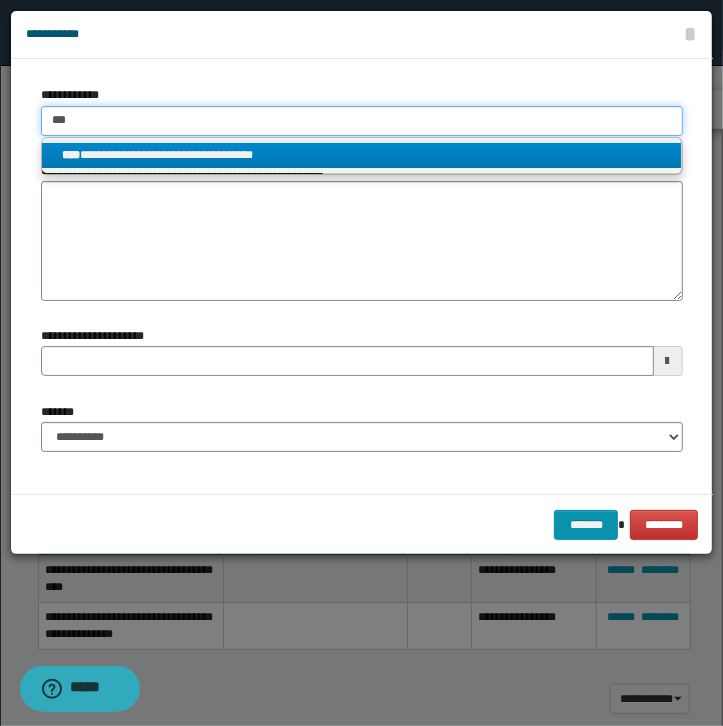type on "***" 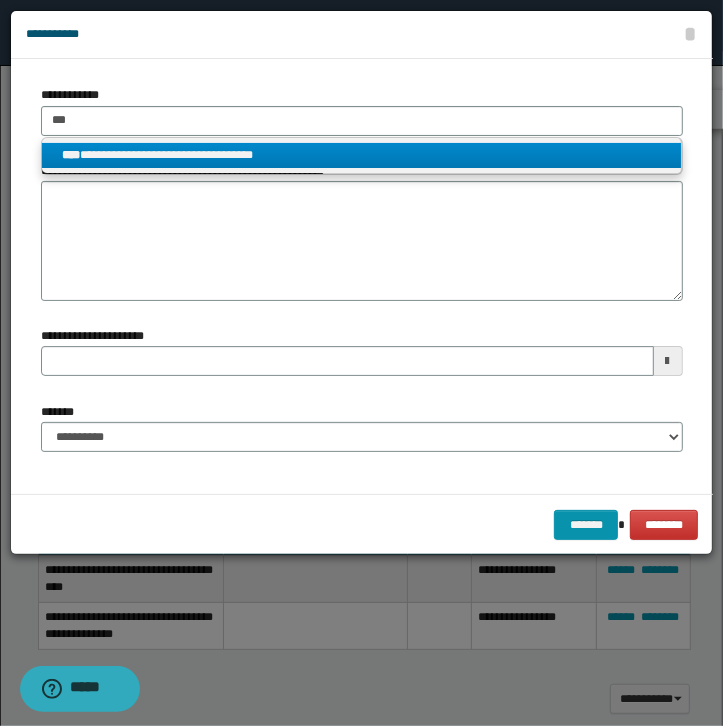 click on "**********" at bounding box center [361, 155] 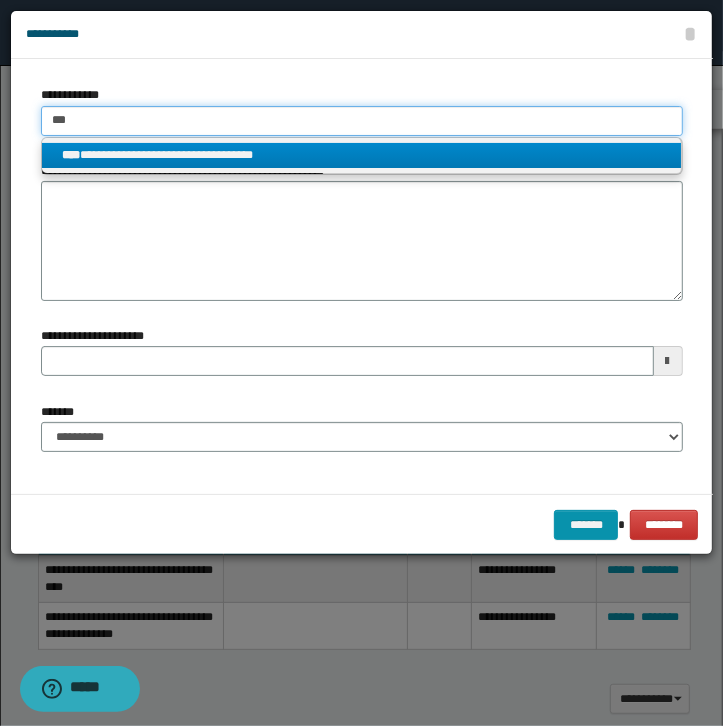 type 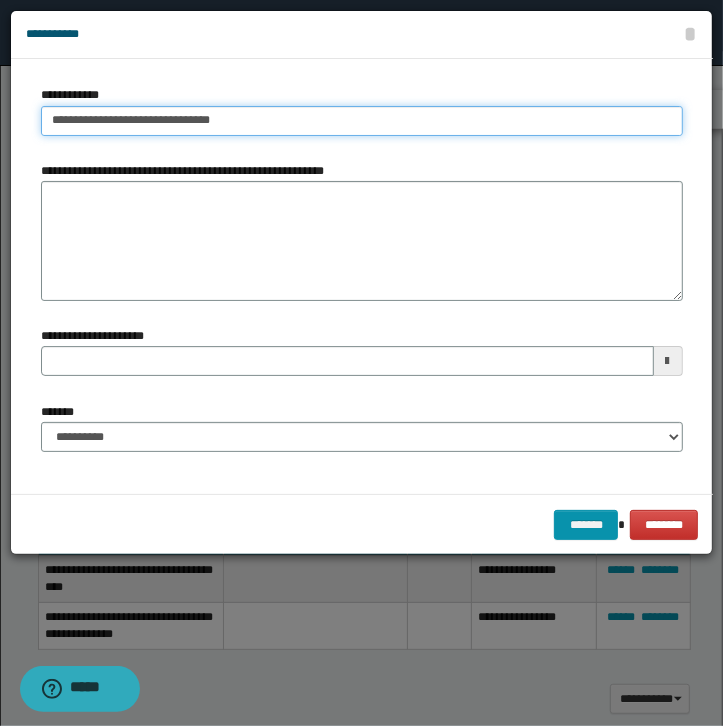 type 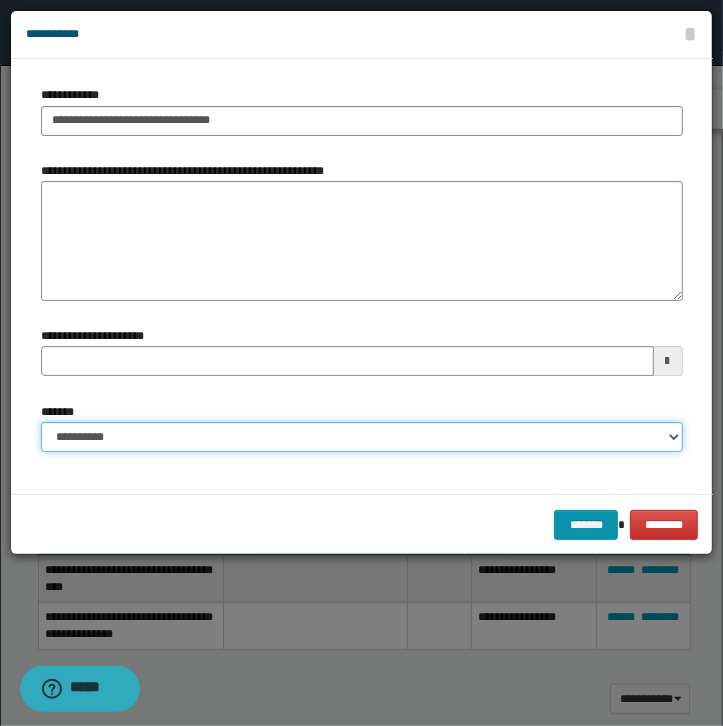 click on "**********" at bounding box center (362, 437) 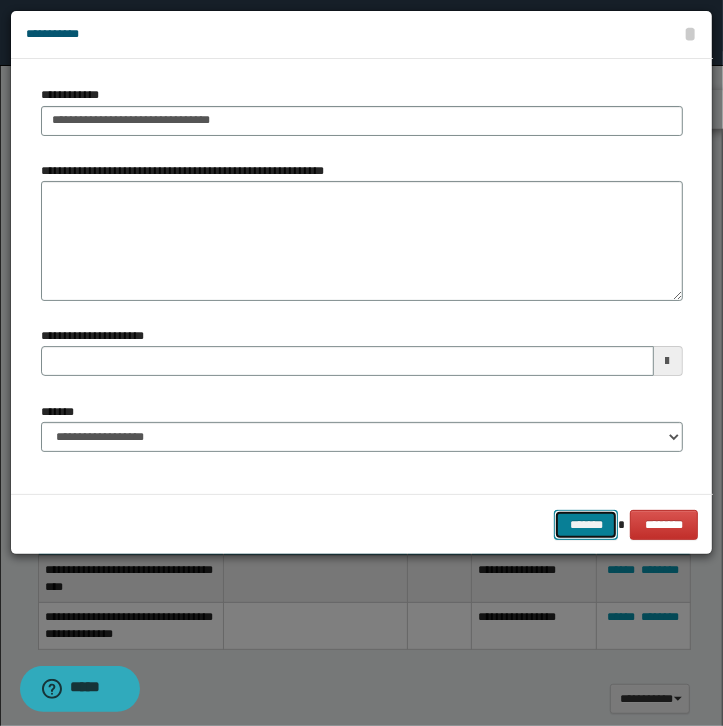 click on "*******" at bounding box center [586, 525] 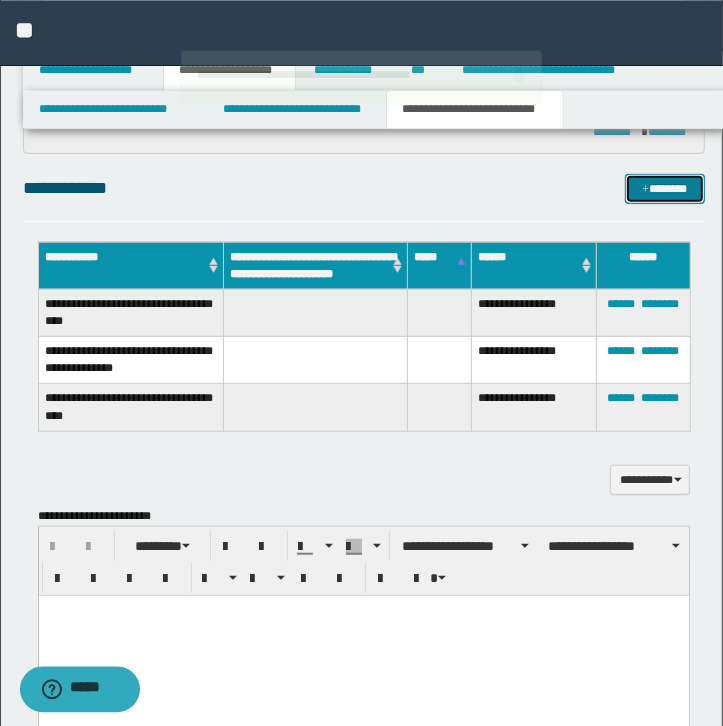 scroll, scrollTop: 508, scrollLeft: 0, axis: vertical 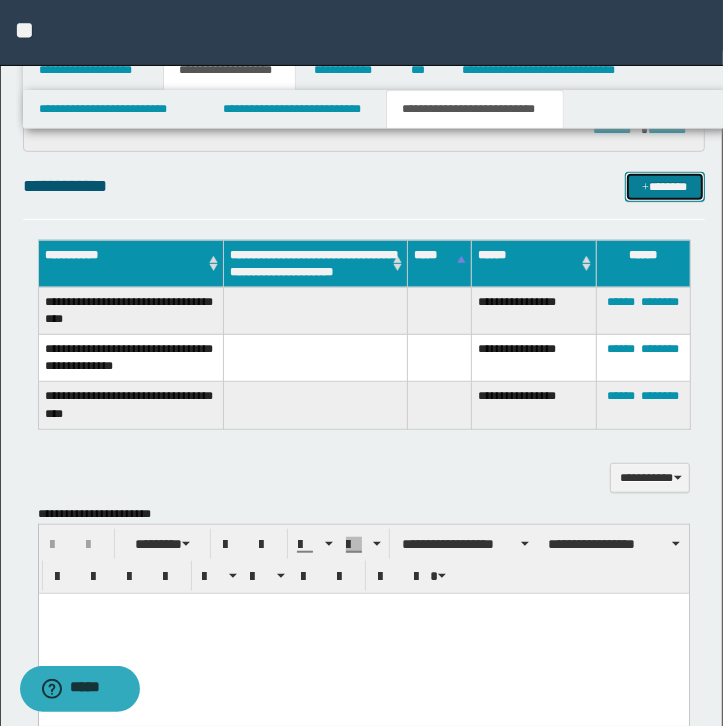 type 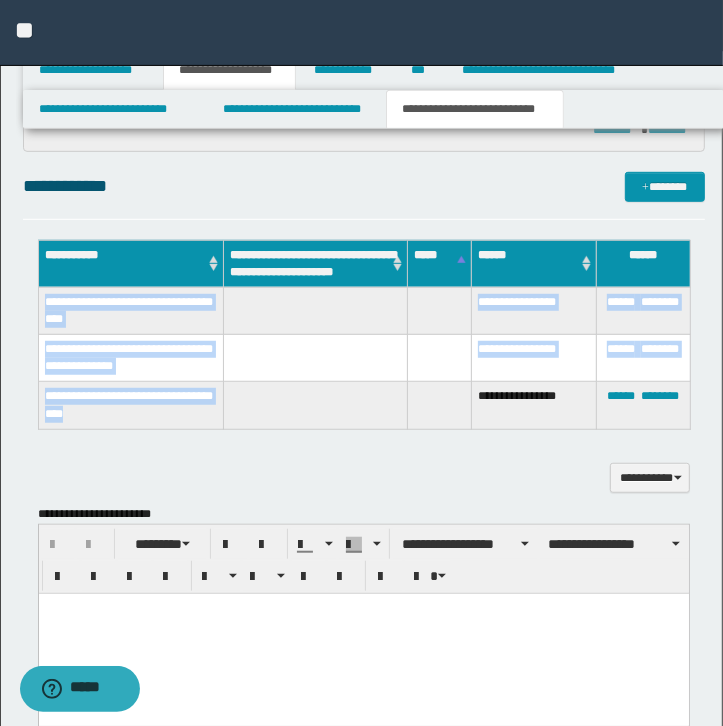drag, startPoint x: 114, startPoint y: 415, endPoint x: 44, endPoint y: 302, distance: 132.92479 